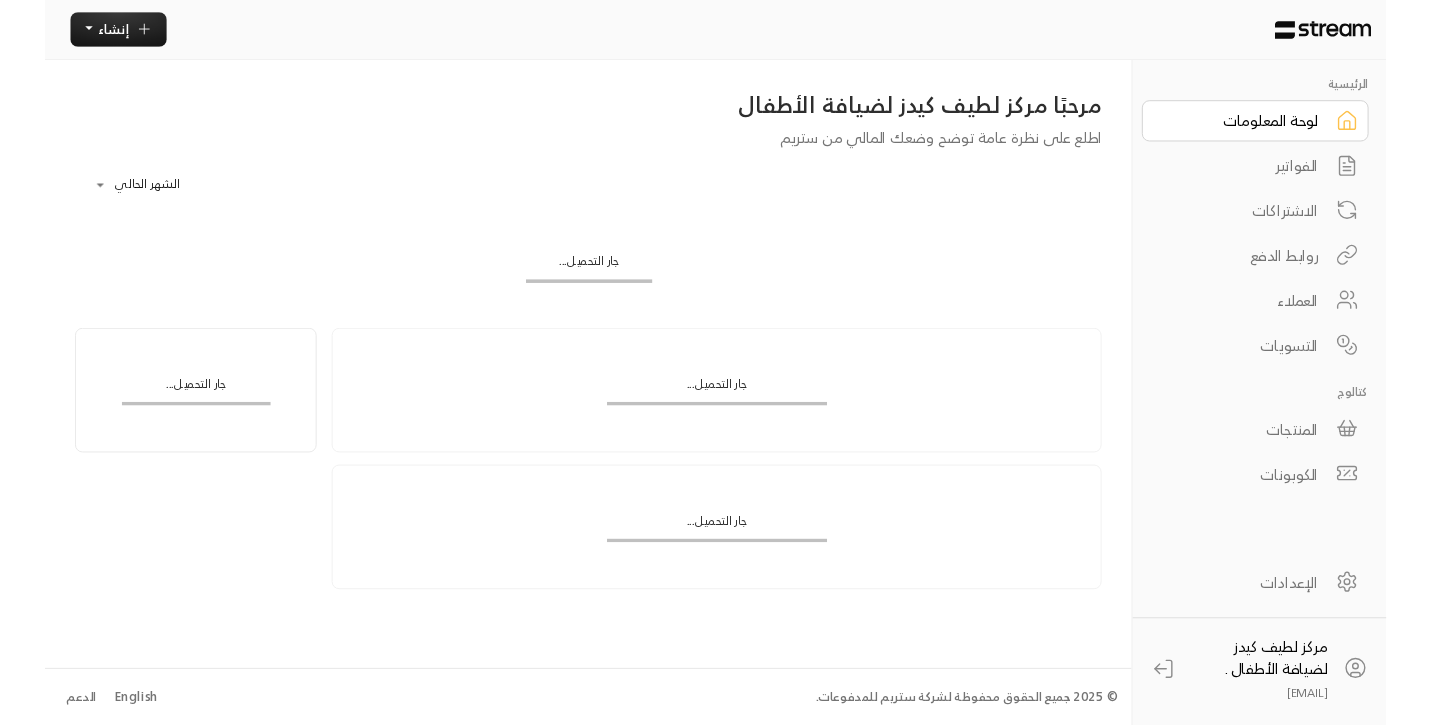 scroll, scrollTop: 0, scrollLeft: 0, axis: both 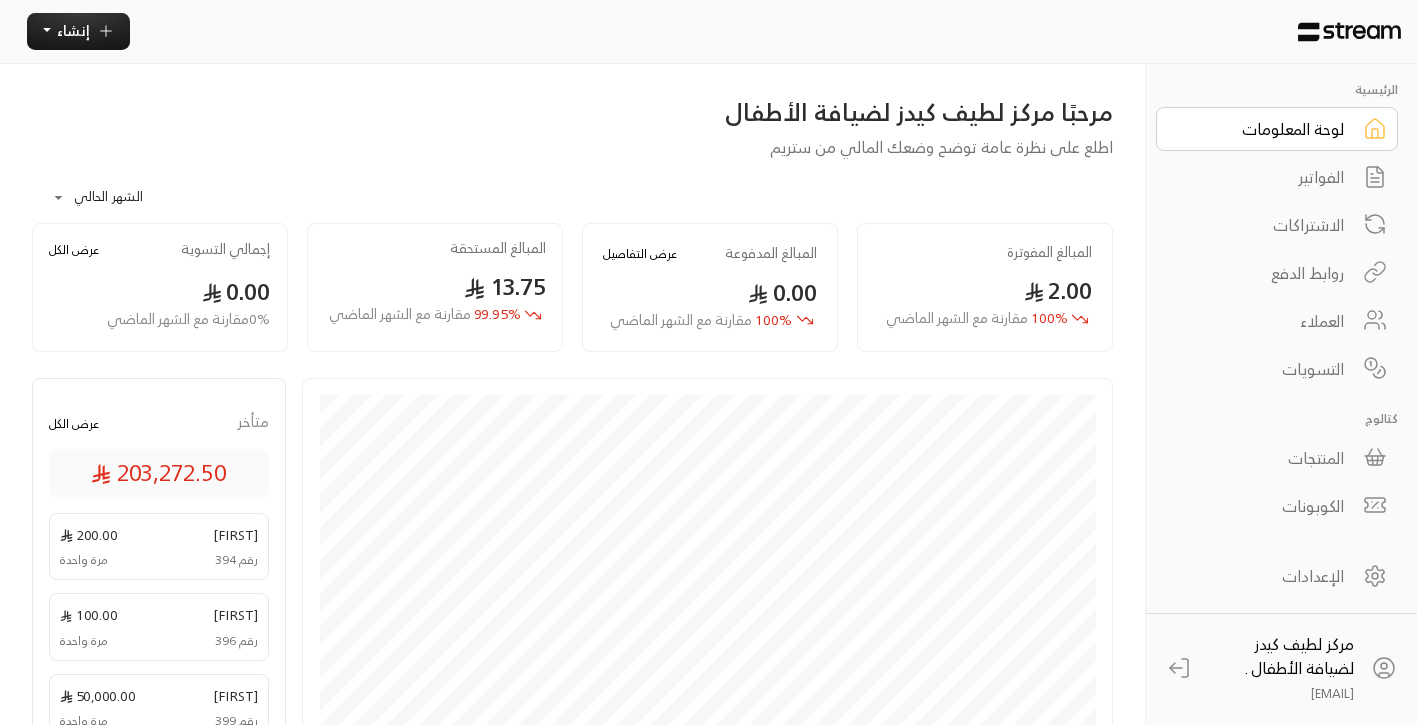 click on "الاشتراكات" at bounding box center [1263, 225] 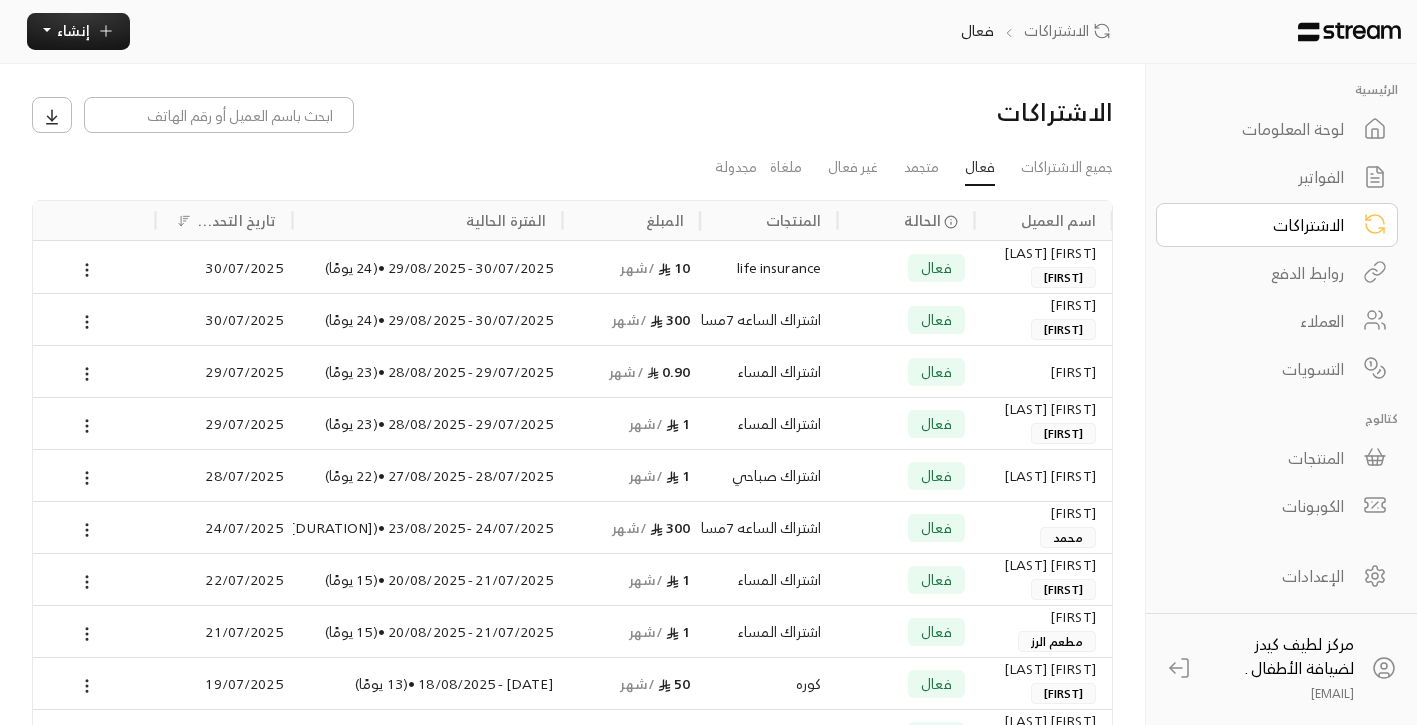 click on "العملاء" at bounding box center [1263, 321] 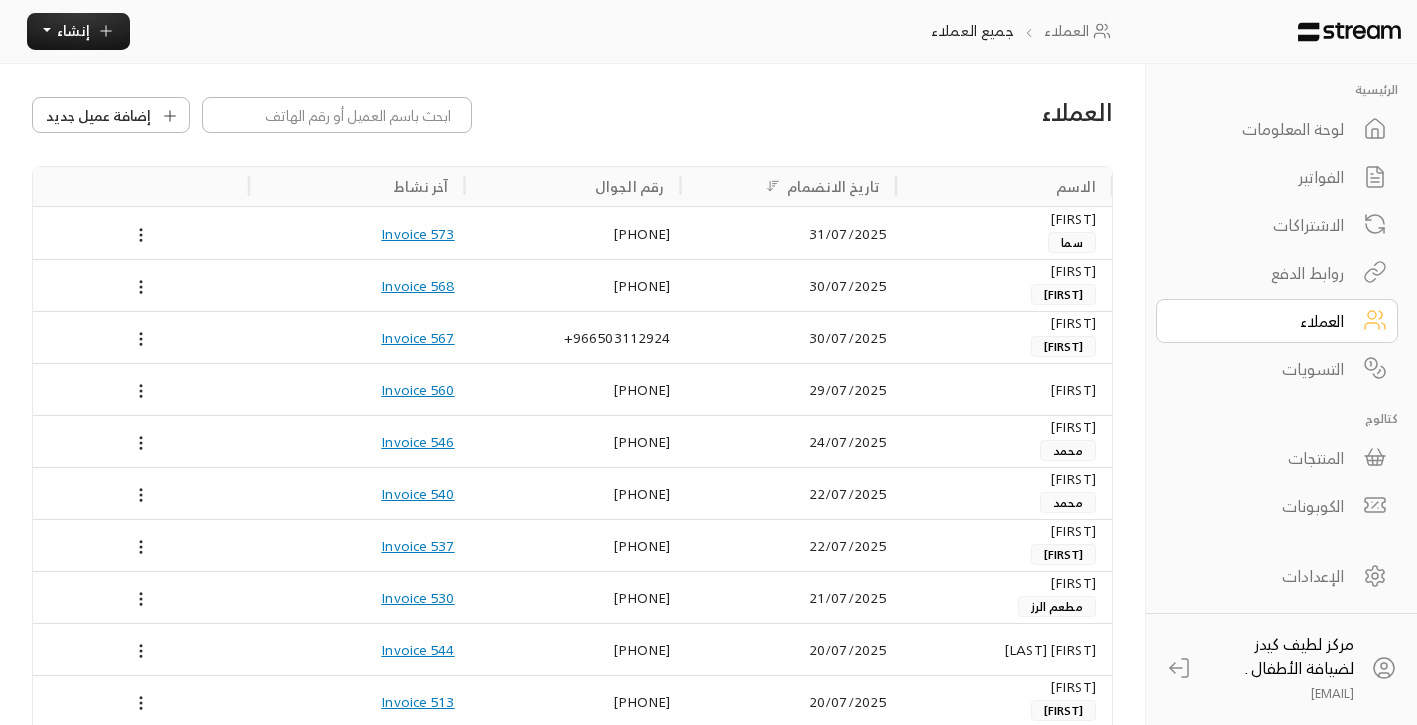 click on "المنتجات" at bounding box center (1263, 458) 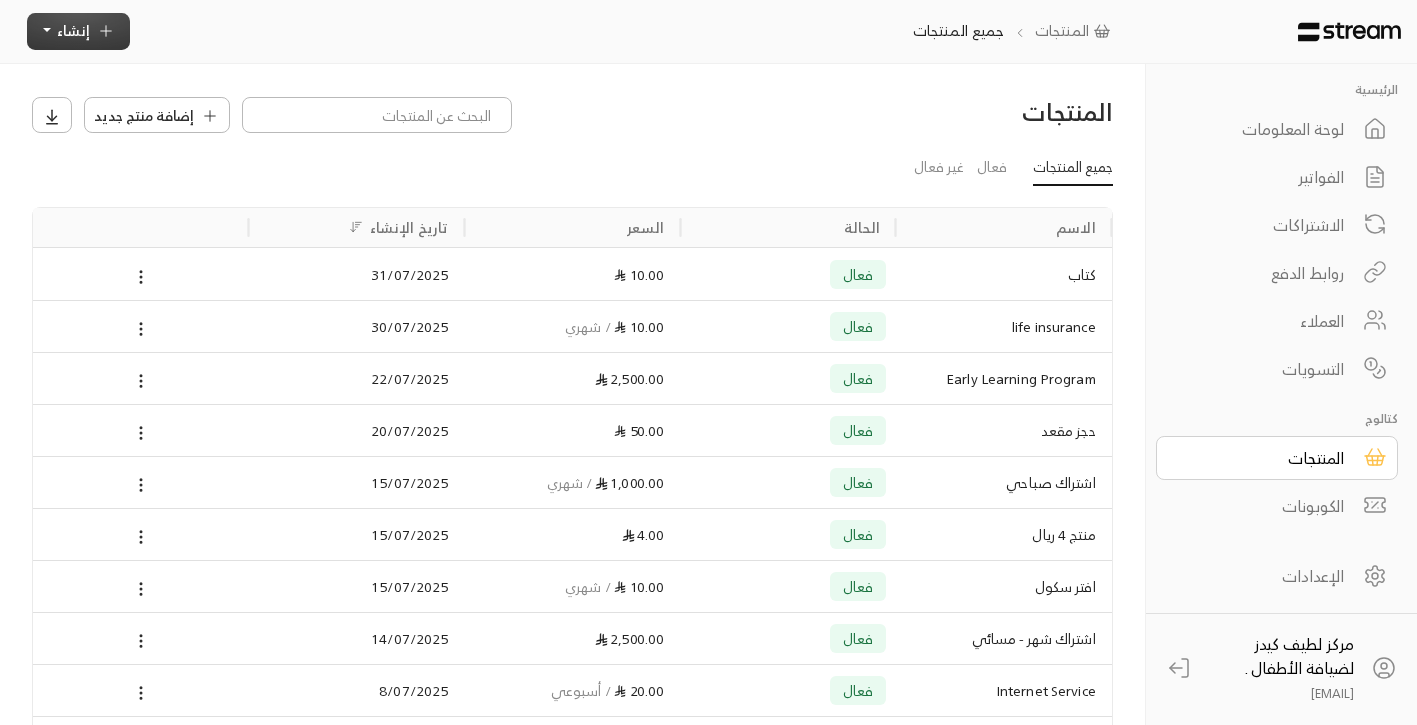 click on "إنشاء" at bounding box center [73, 30] 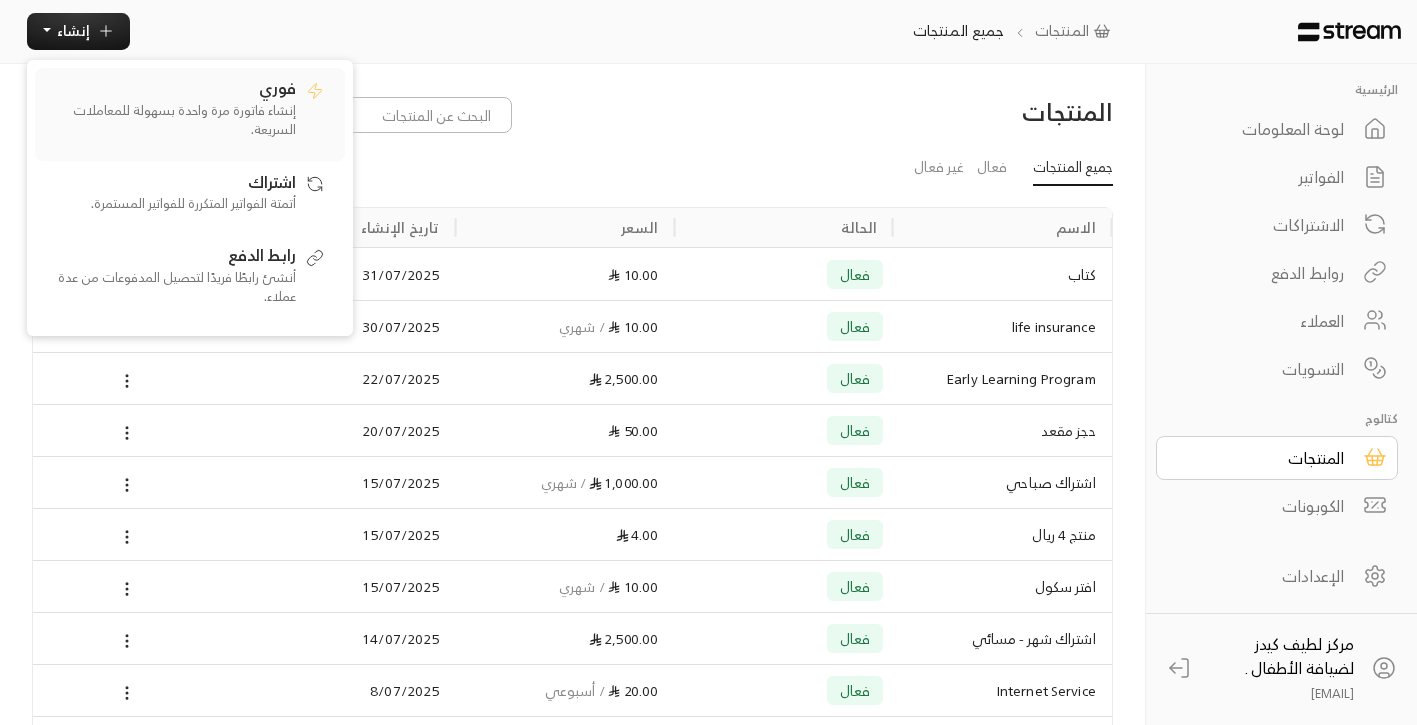click on "فوري إنشاء فاتورة مرة واحدة بسهولة للمعاملات السريعة." at bounding box center [171, 114] 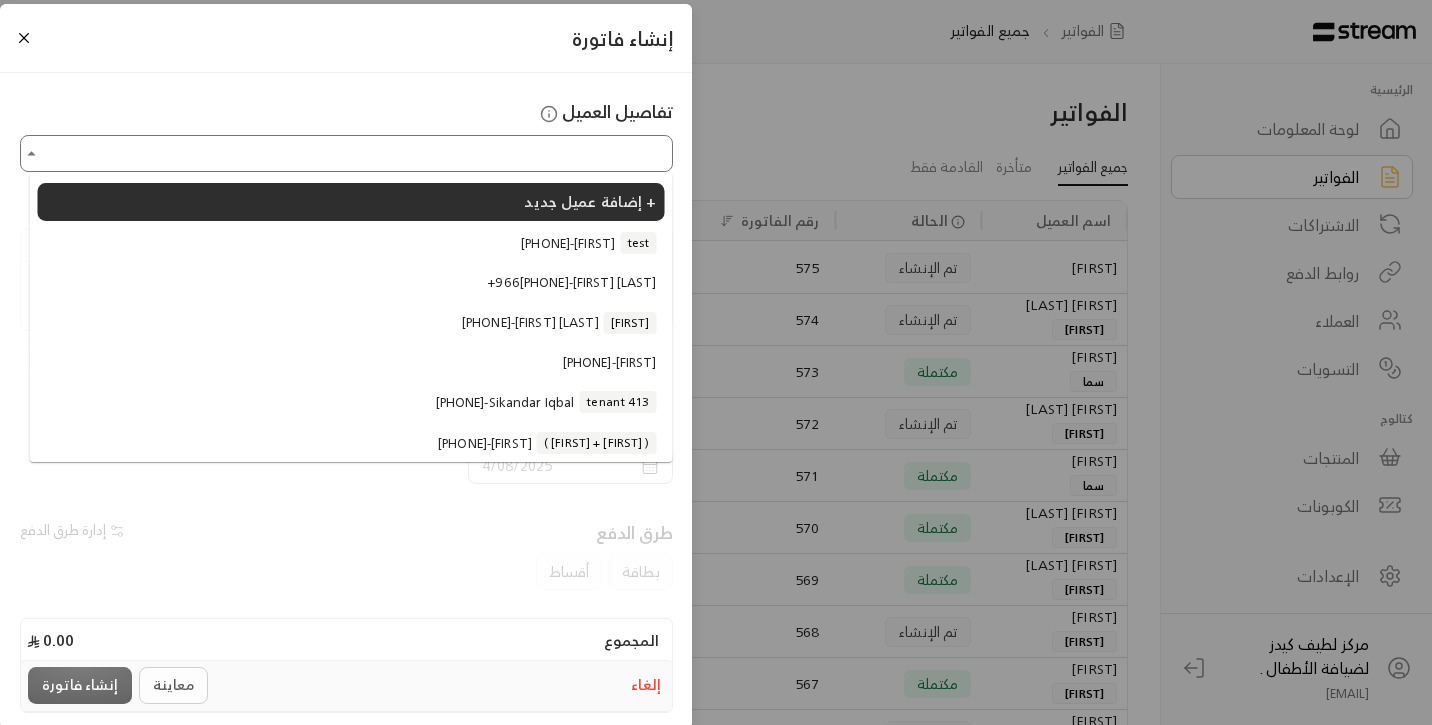 click on "اختر العميل" at bounding box center [346, 153] 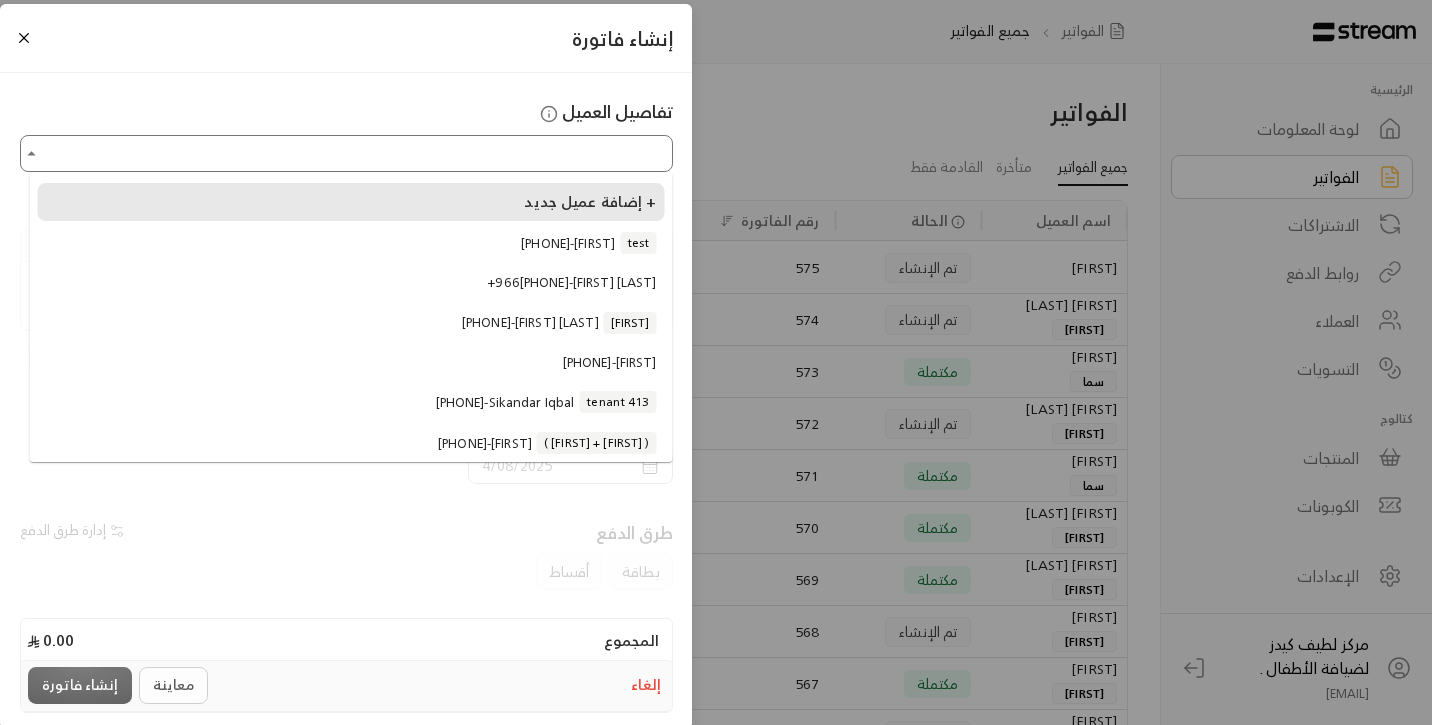 click on "إضافة عميل جديد +" at bounding box center (590, 201) 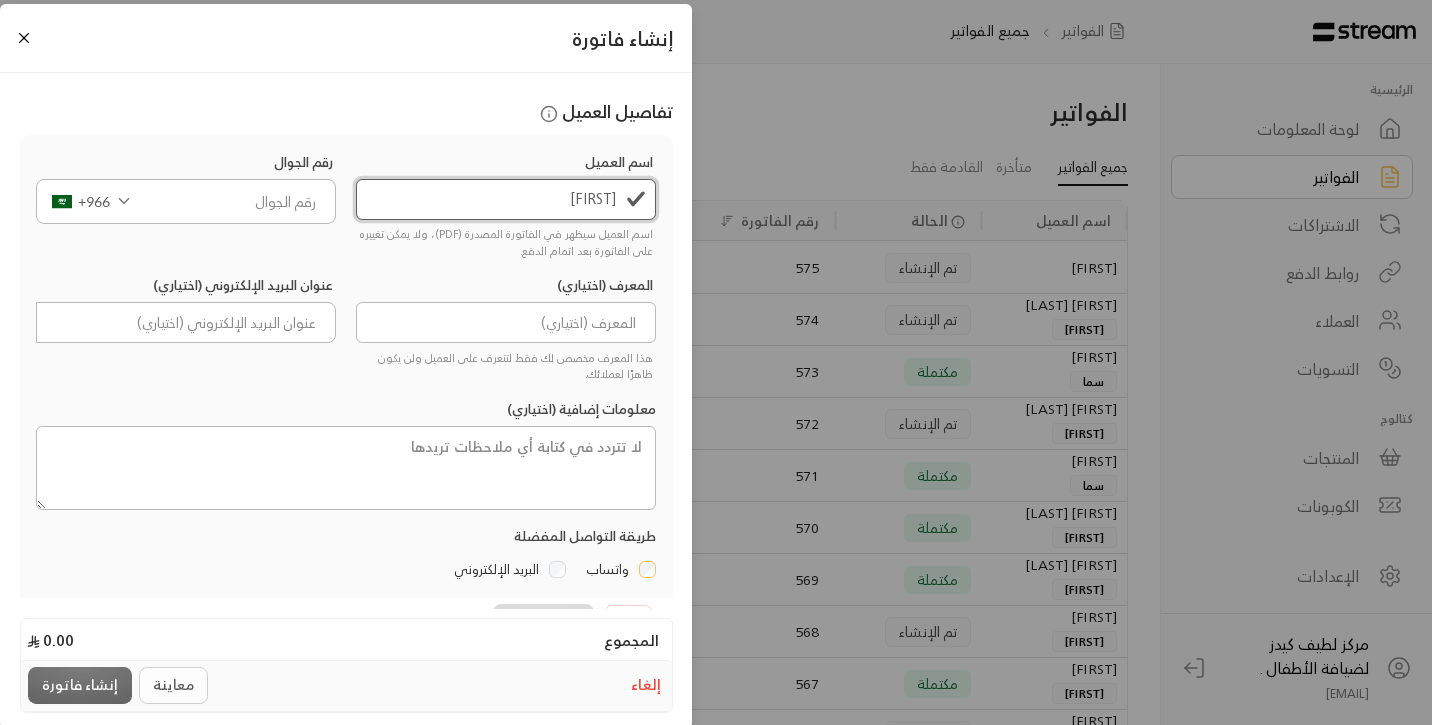 type on "f" 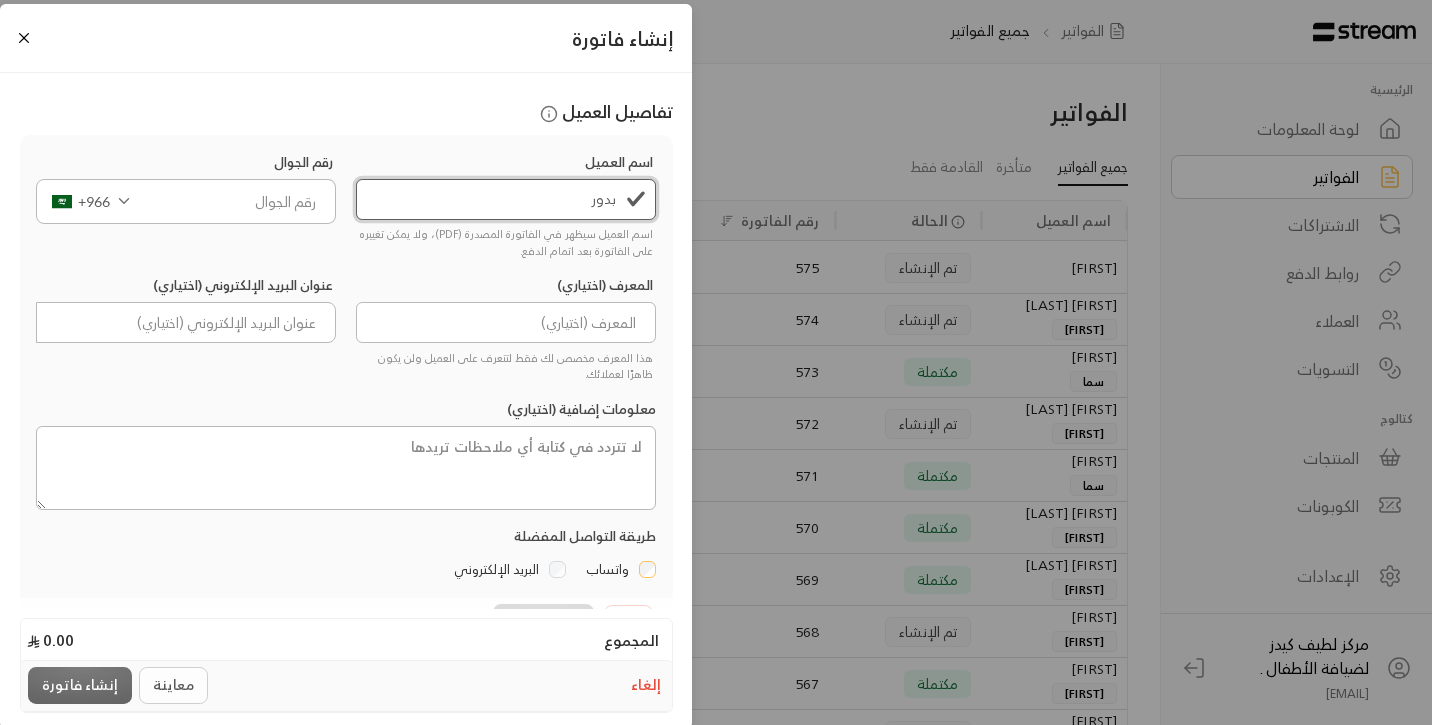 type on "بدور" 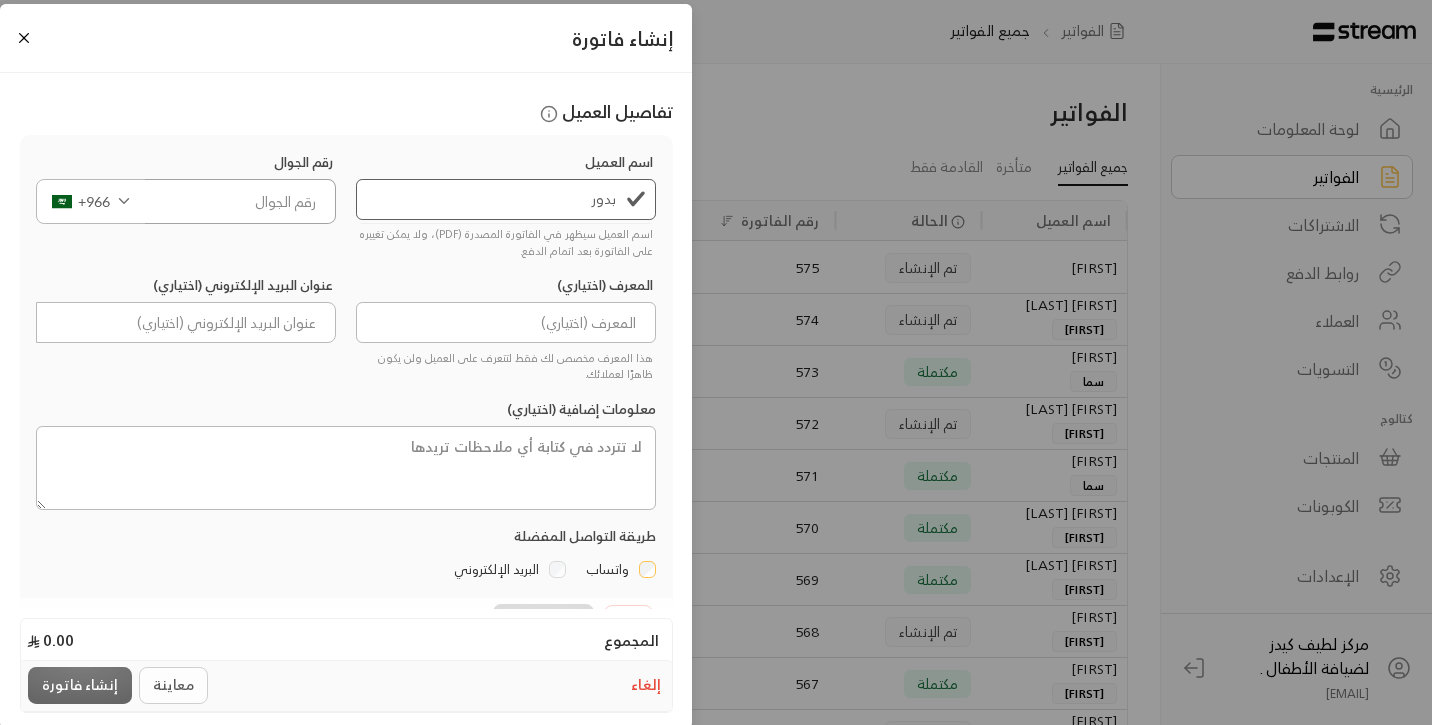 click at bounding box center (241, 201) 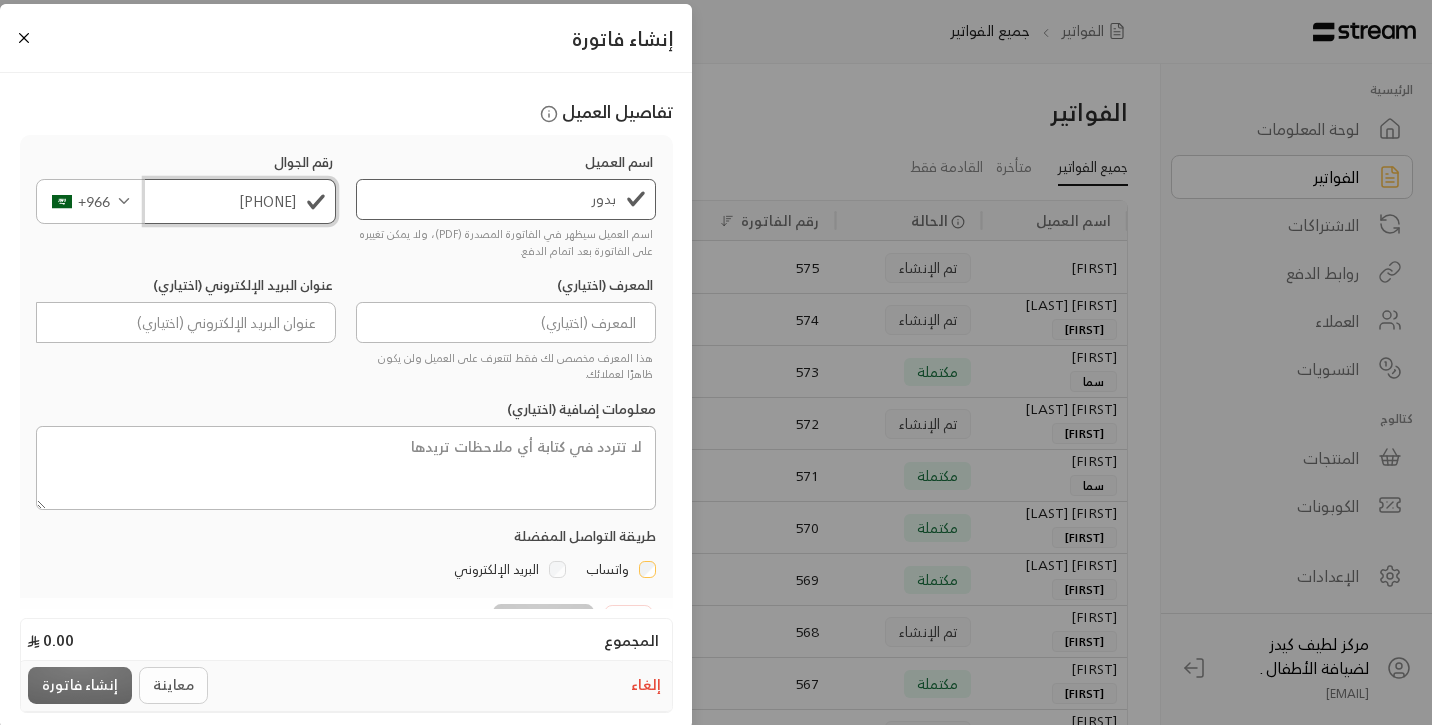 type on "[PHONE]" 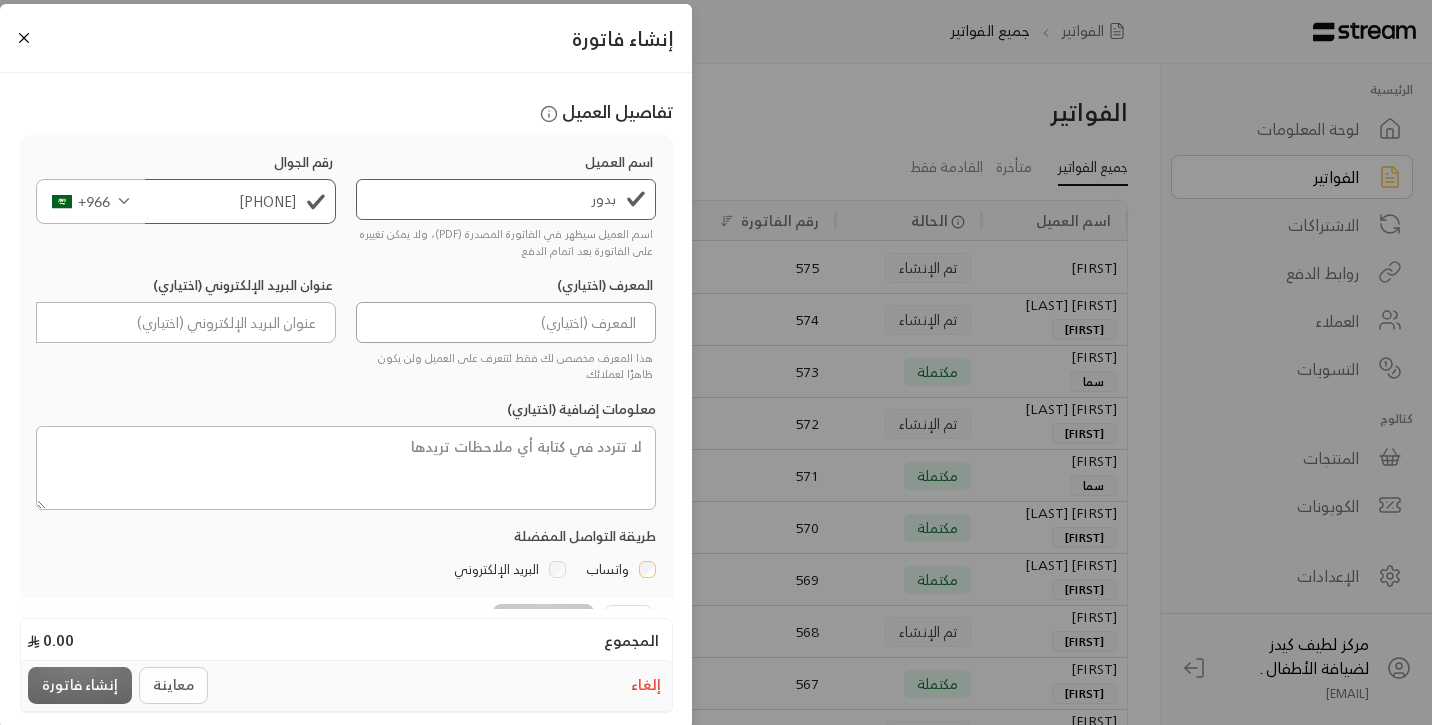 click at bounding box center [506, 322] 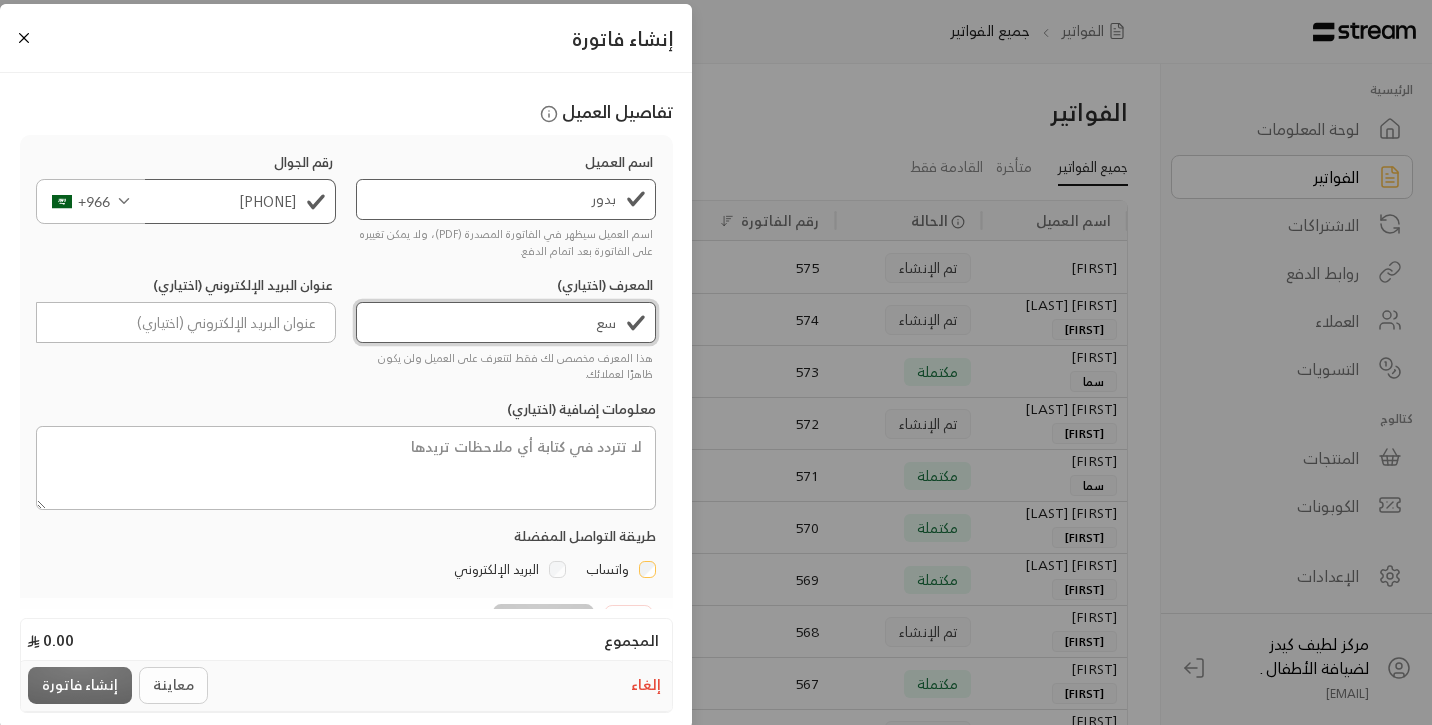 type on "سع" 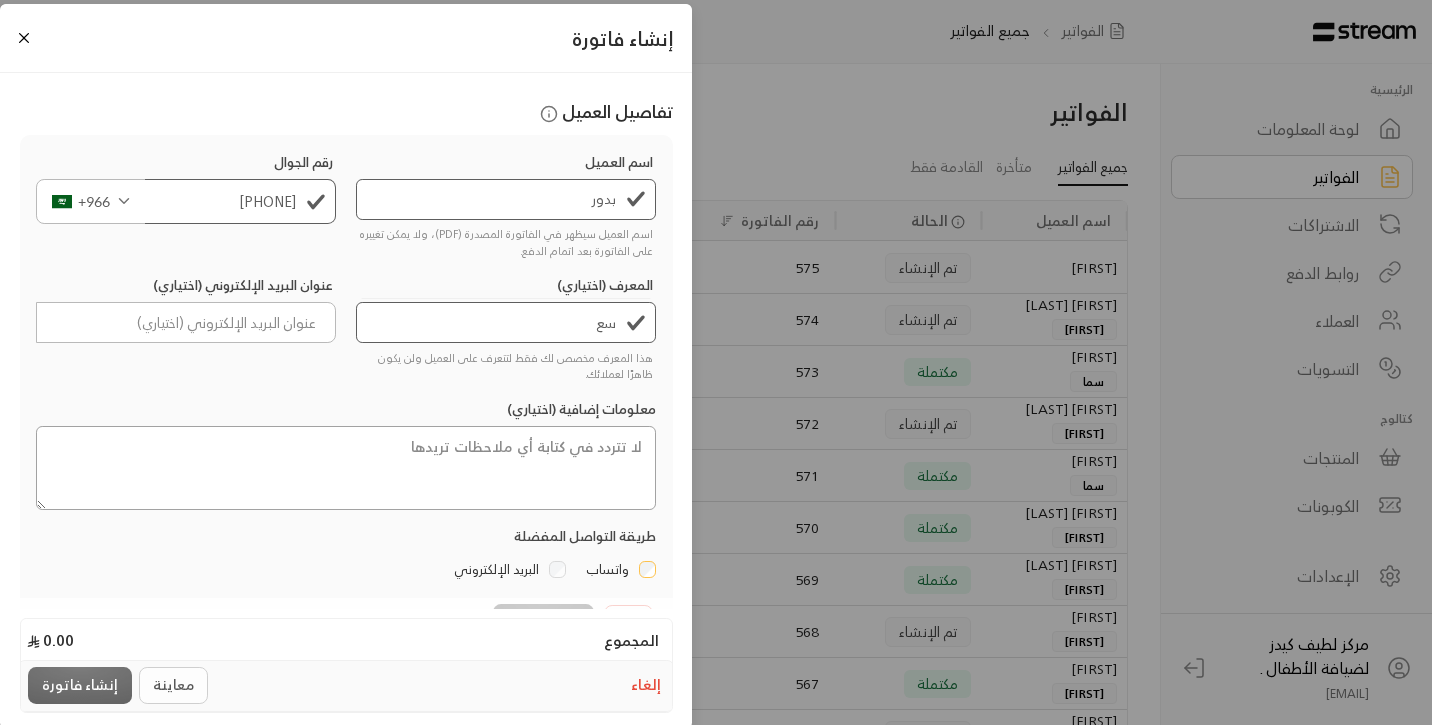 click at bounding box center [346, 468] 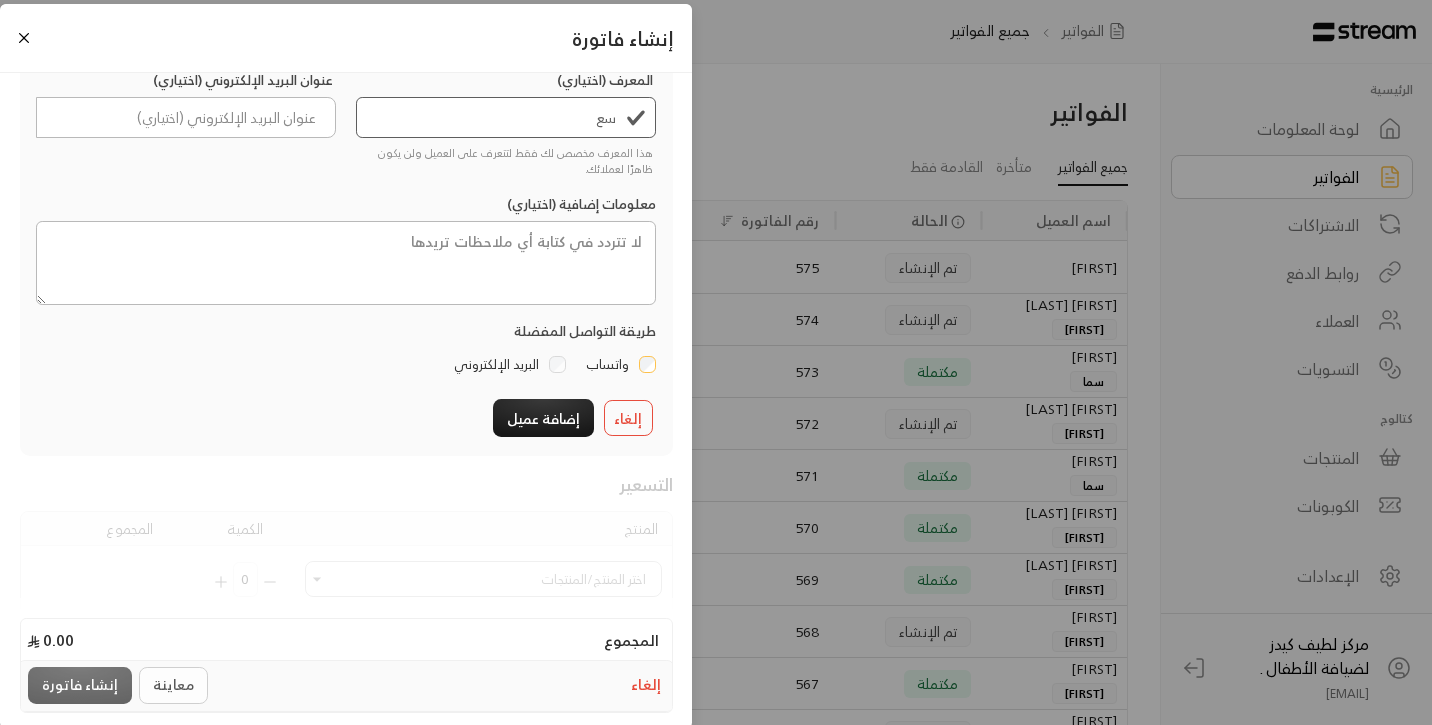 scroll, scrollTop: 207, scrollLeft: 0, axis: vertical 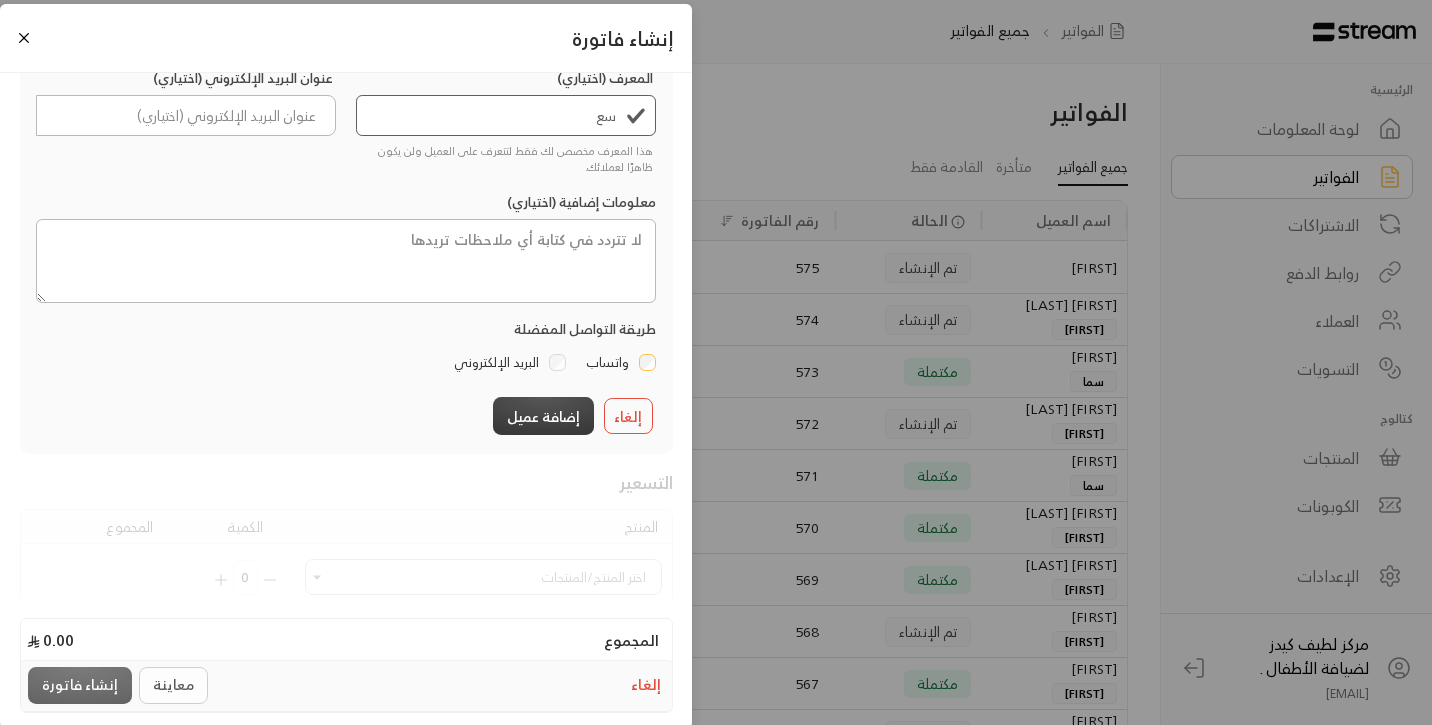 click on "إضافة عميل" at bounding box center [543, 415] 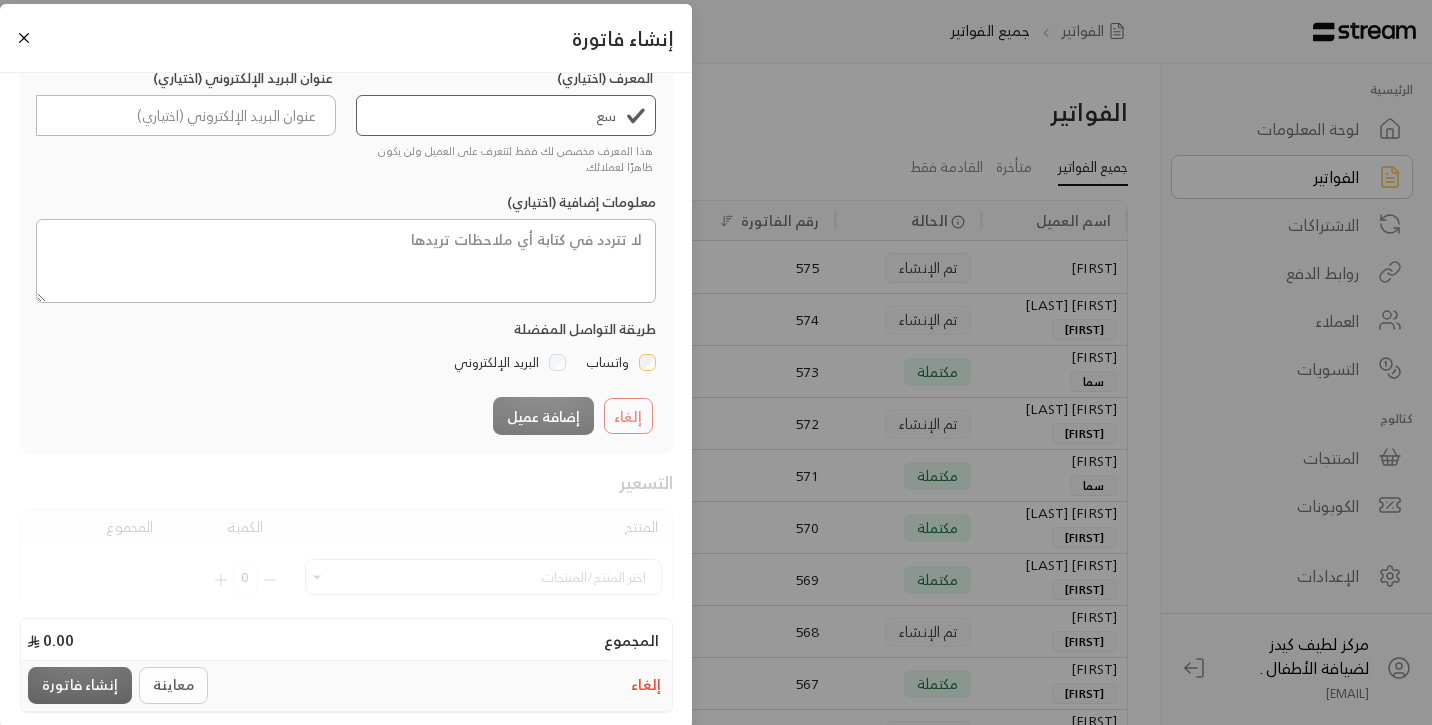 scroll, scrollTop: 182, scrollLeft: 0, axis: vertical 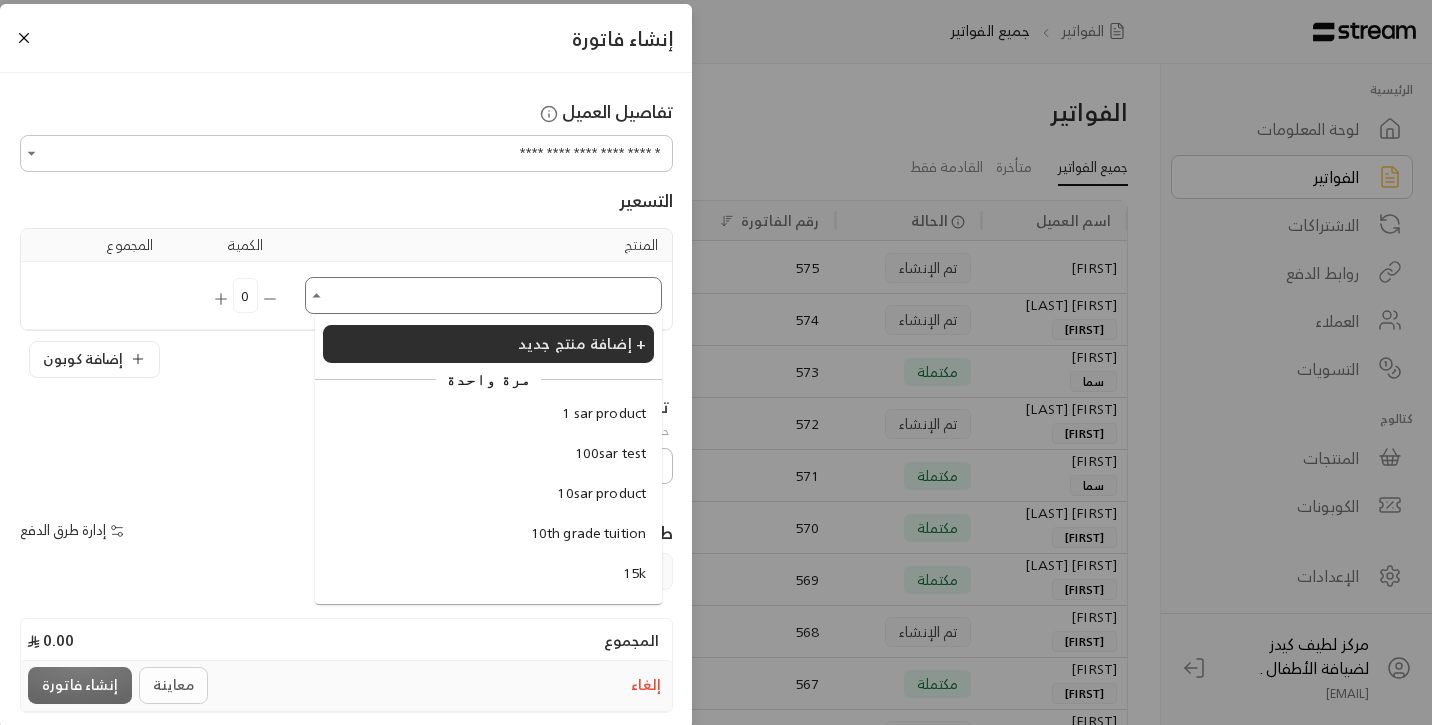 click on "اختر العميل" at bounding box center (483, 295) 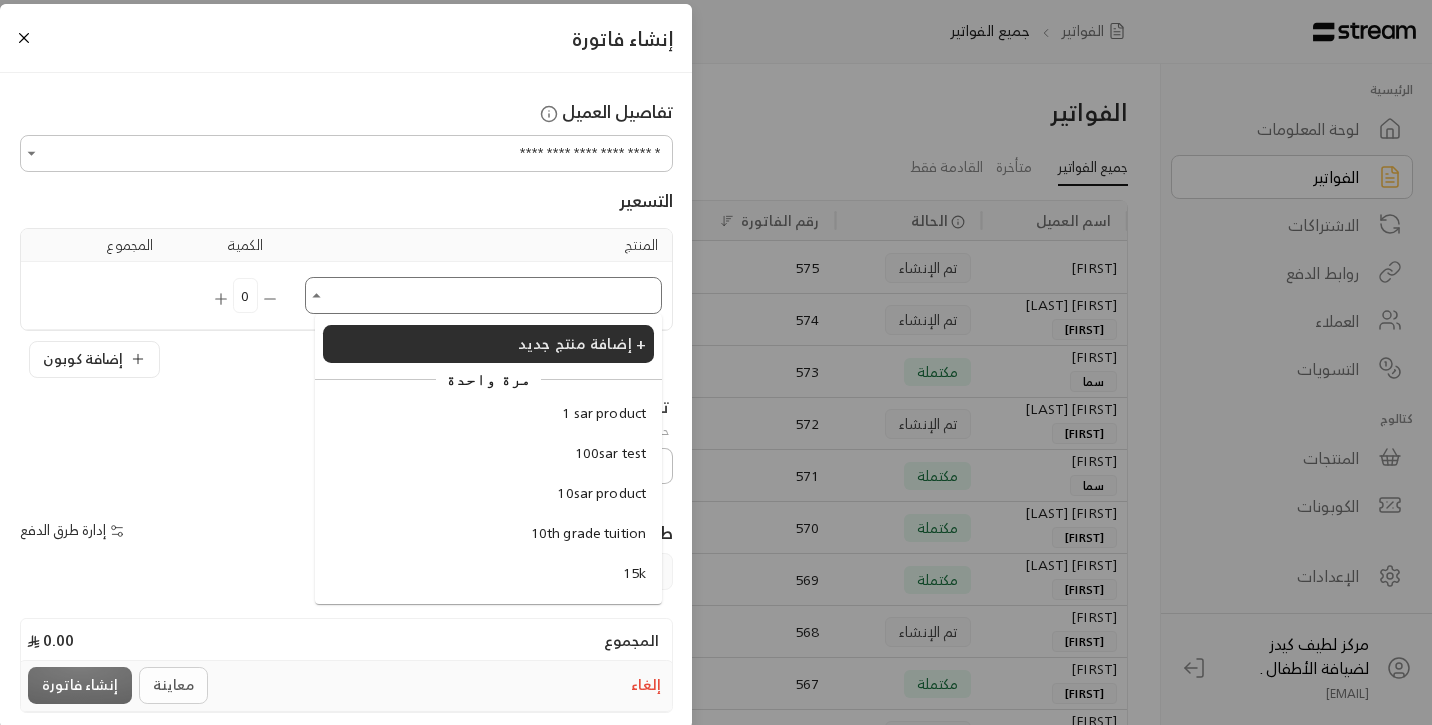 click on "1 sar product" at bounding box center [604, 413] 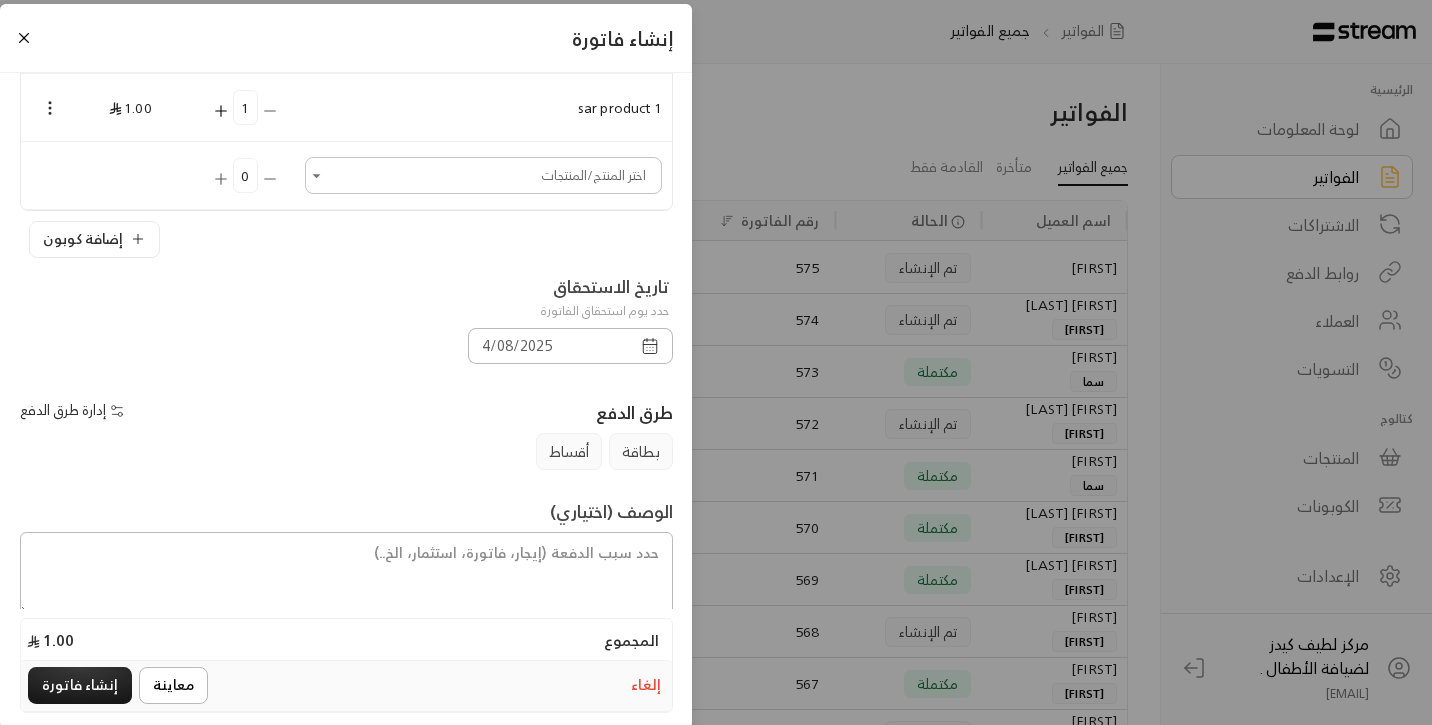 scroll, scrollTop: 208, scrollLeft: 0, axis: vertical 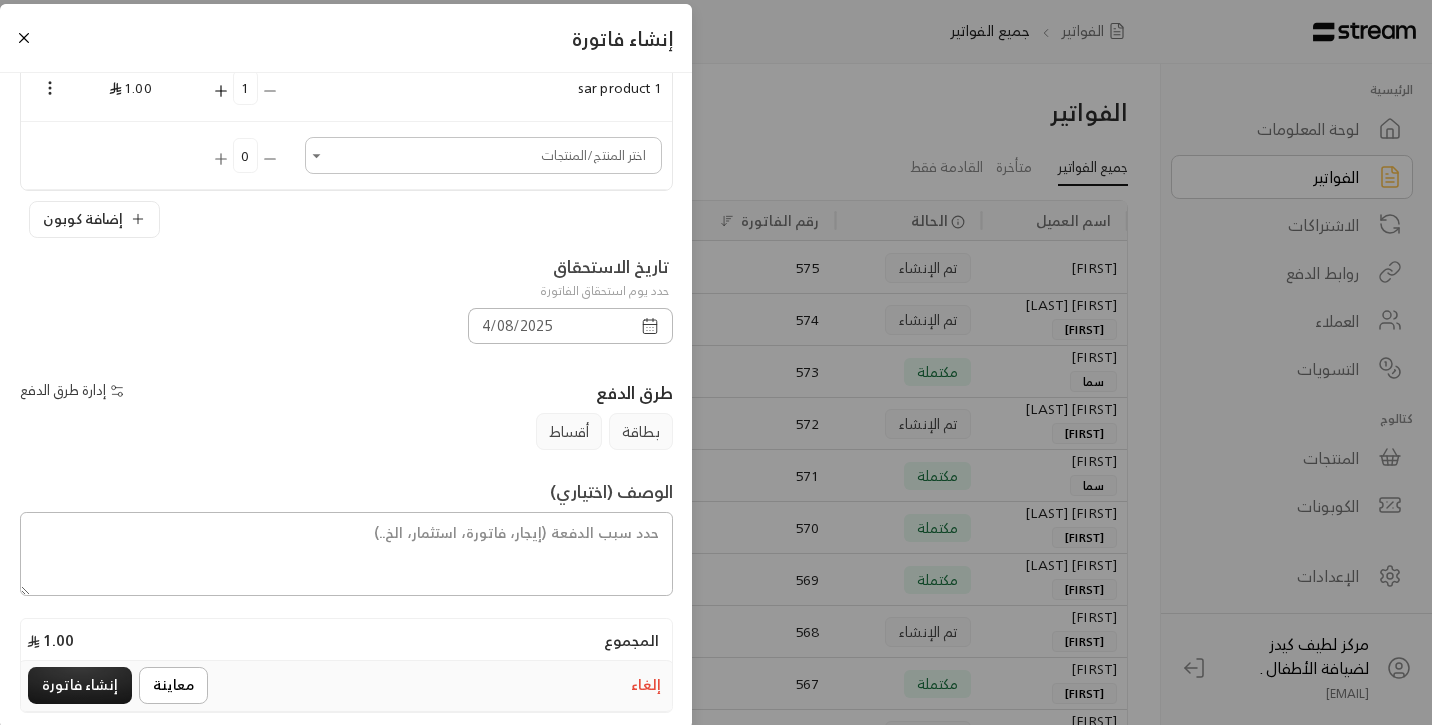 click on "إدارة طرق الدفع" at bounding box center [74, 390] 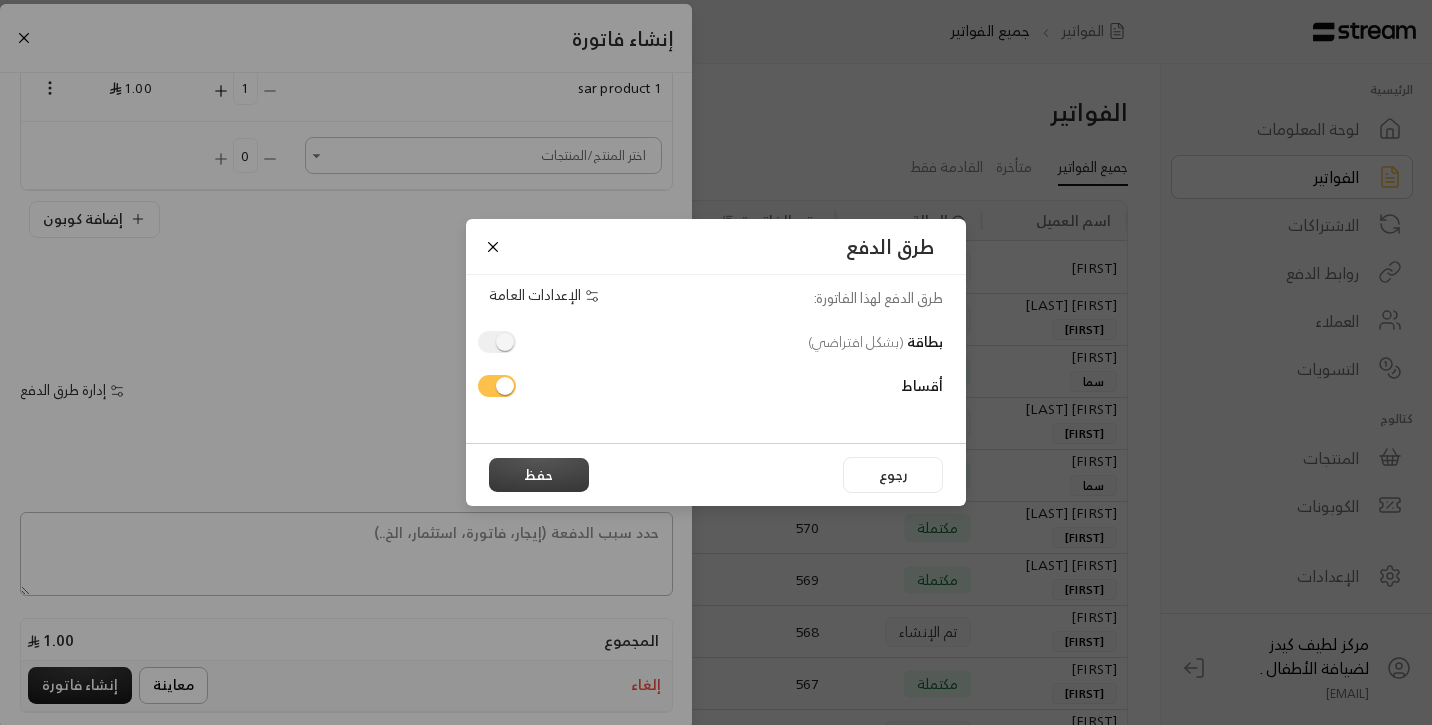 click on "حفظ" at bounding box center (539, 475) 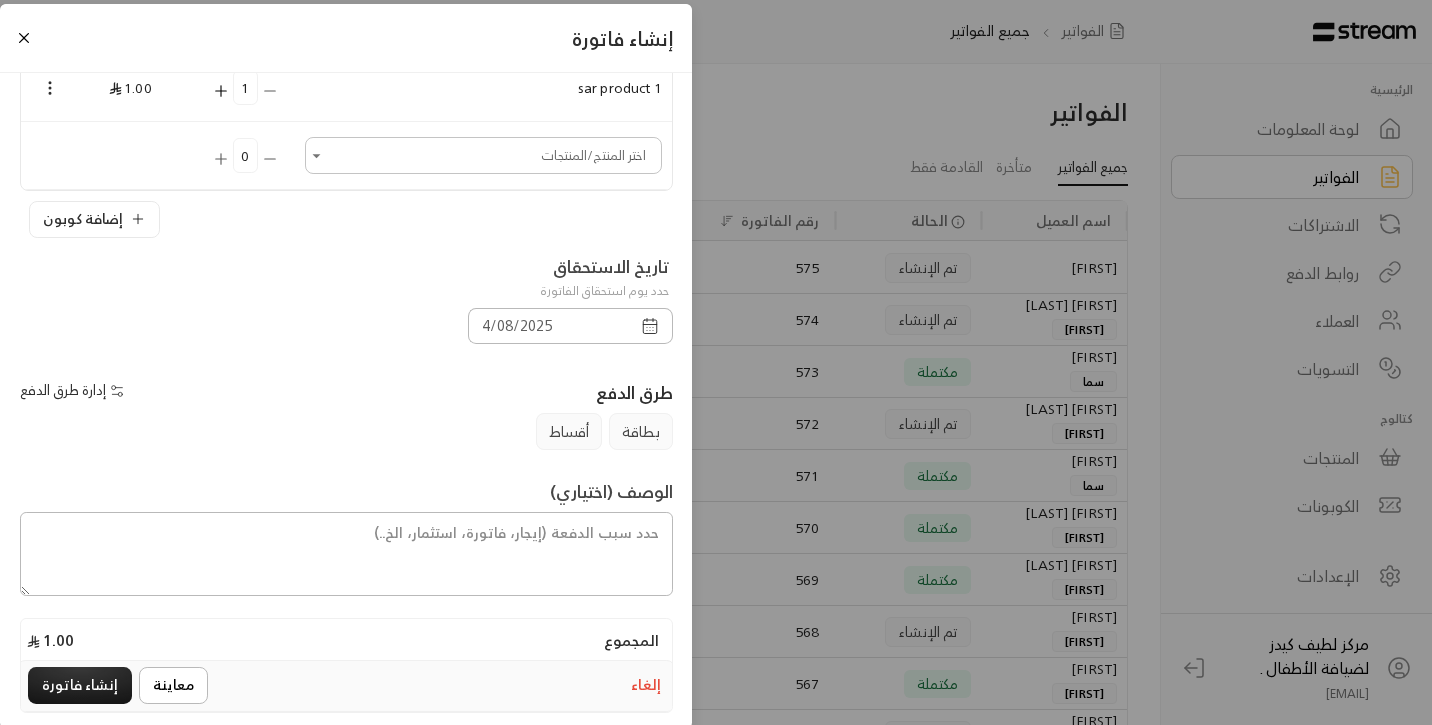 scroll, scrollTop: 250, scrollLeft: 0, axis: vertical 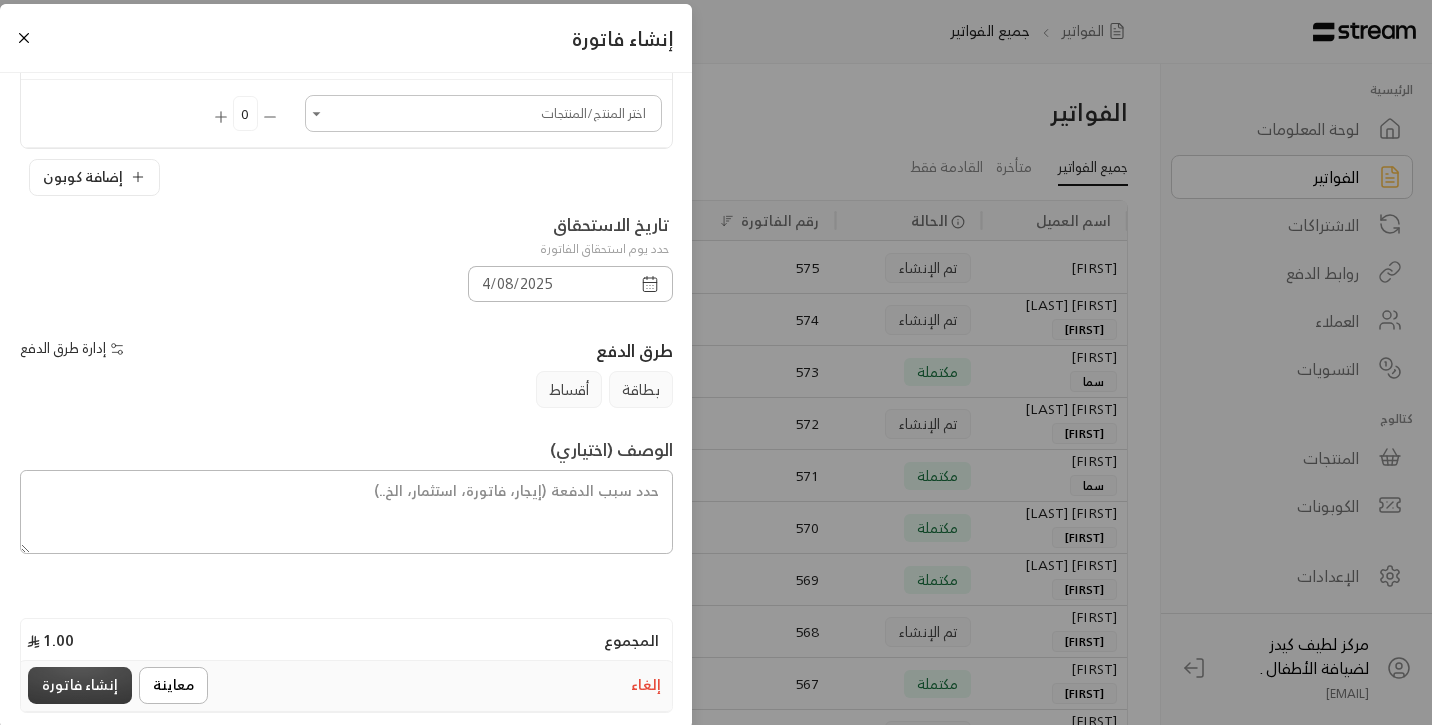 click on "إنشاء فاتورة" at bounding box center [80, 685] 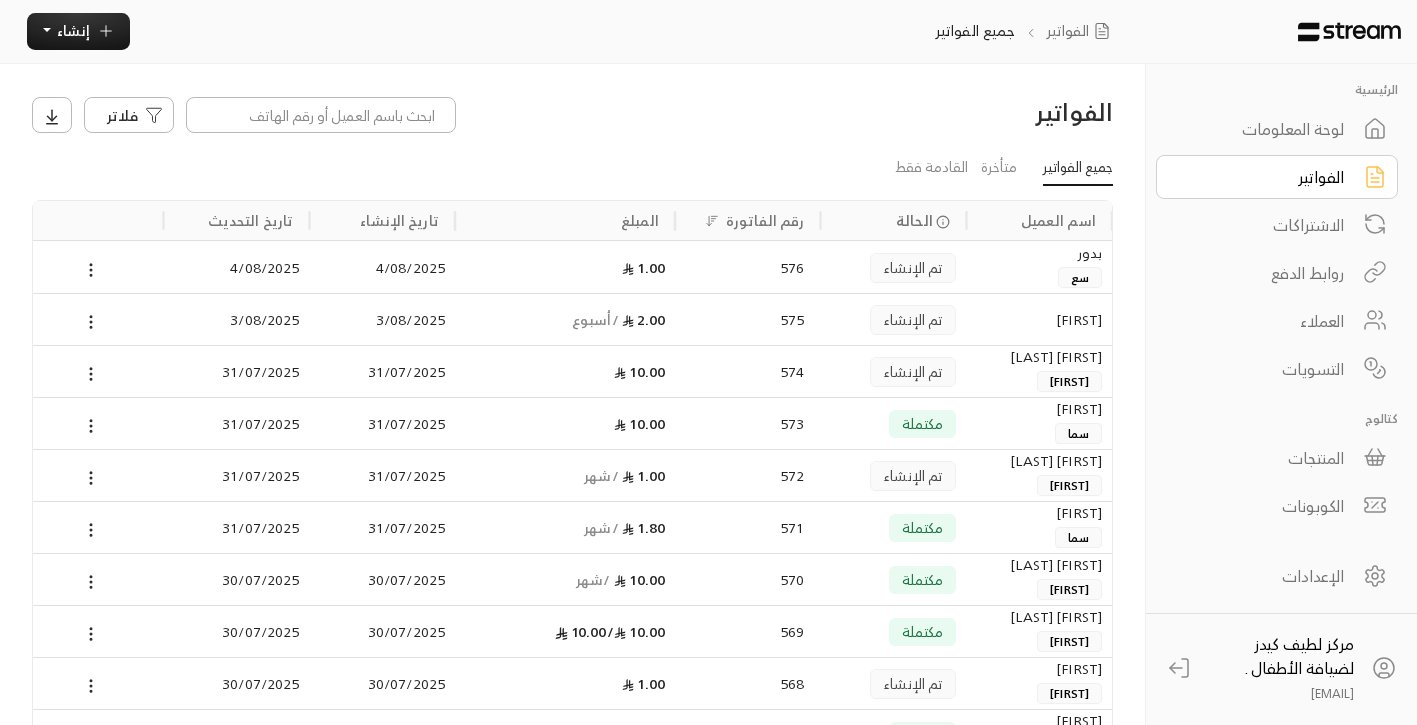 click on "بدور" at bounding box center [1039, 253] 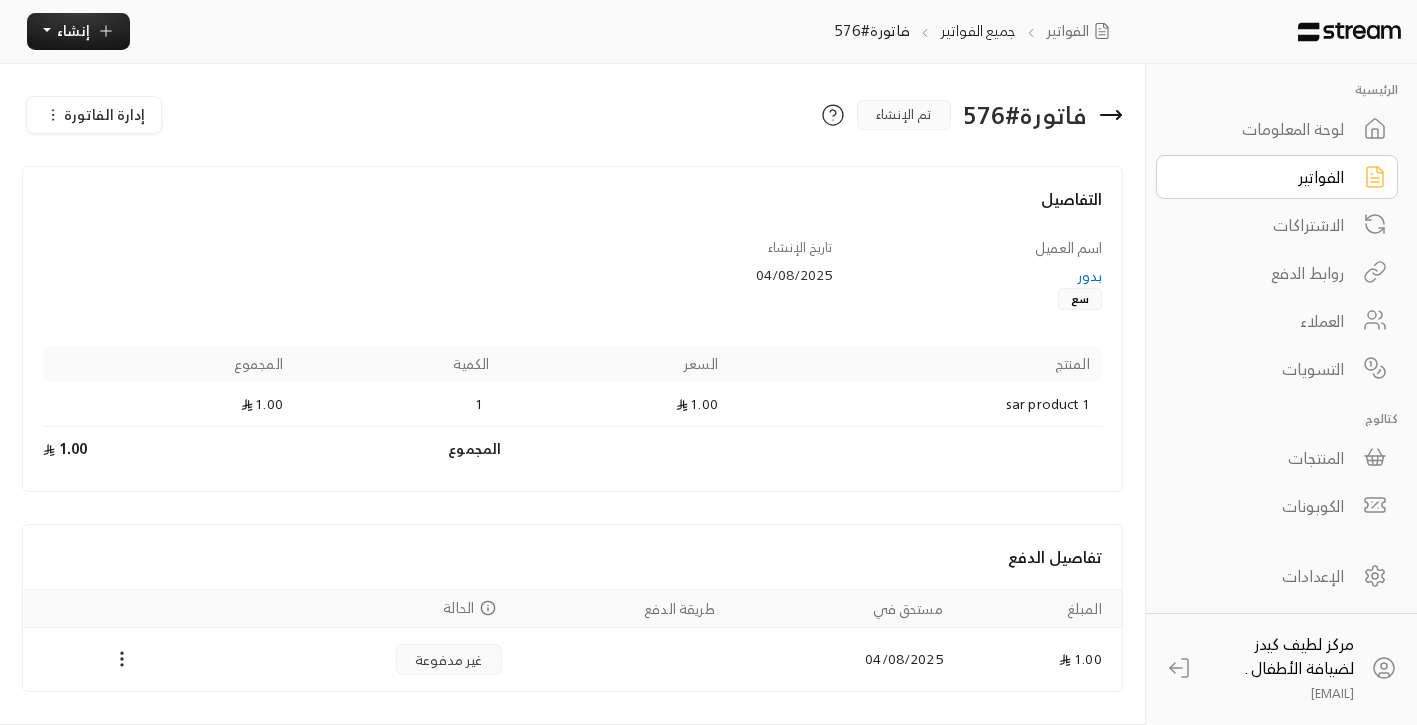click on "سع" at bounding box center (1080, 299) 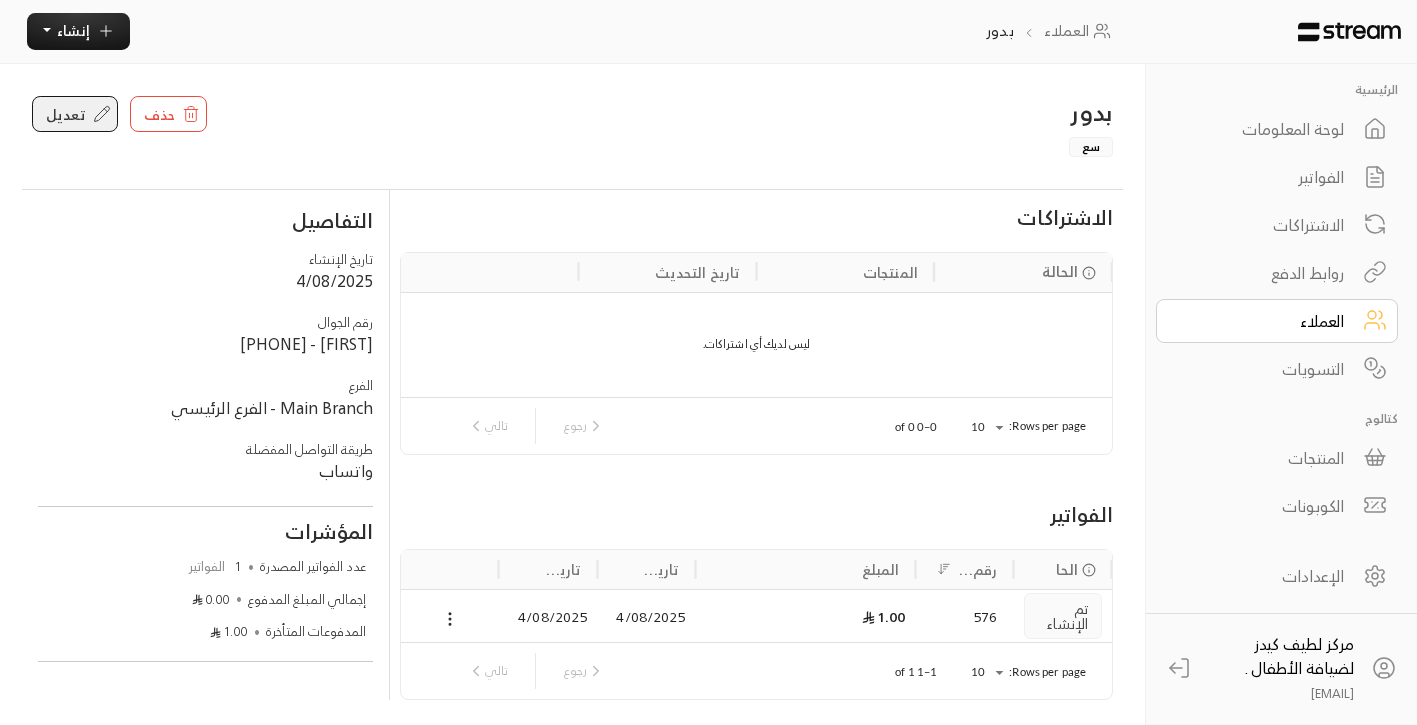 click on "تعديل" at bounding box center [75, 114] 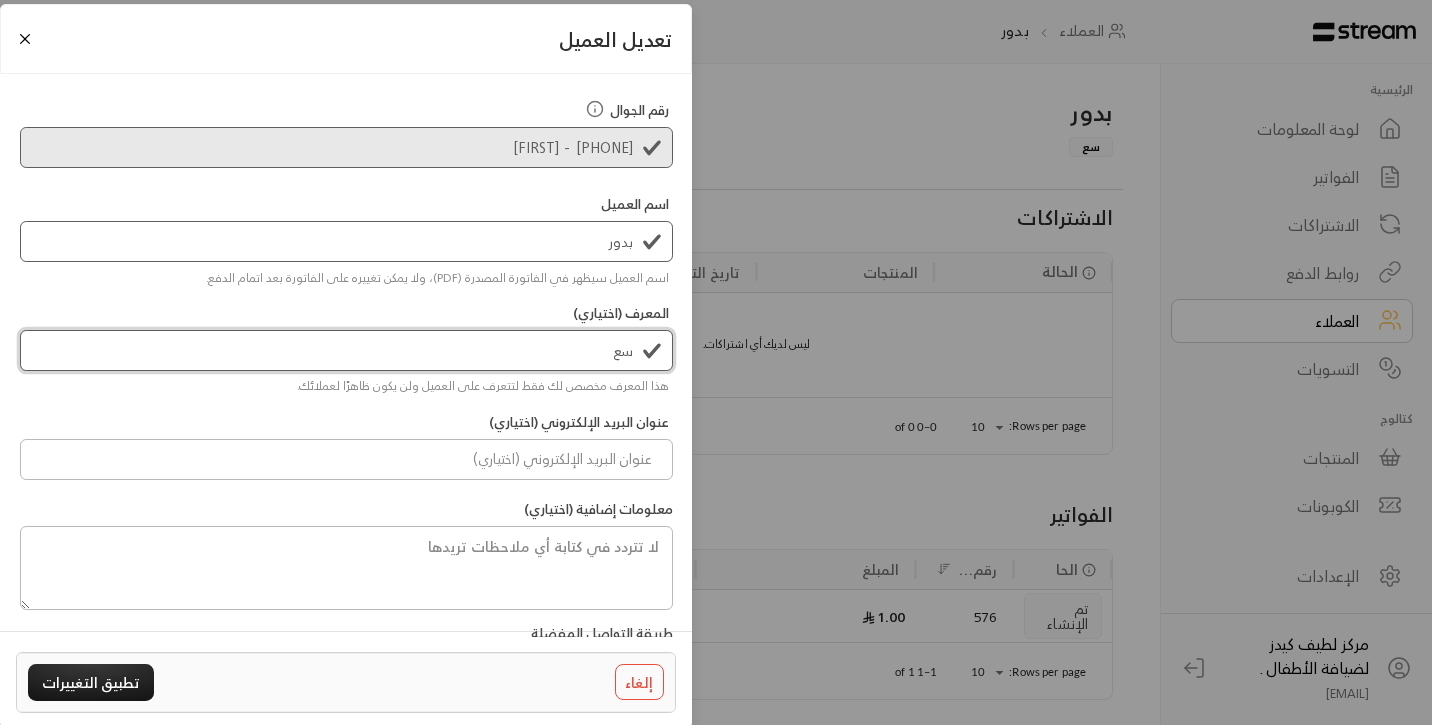 click on "سع" at bounding box center [346, 350] 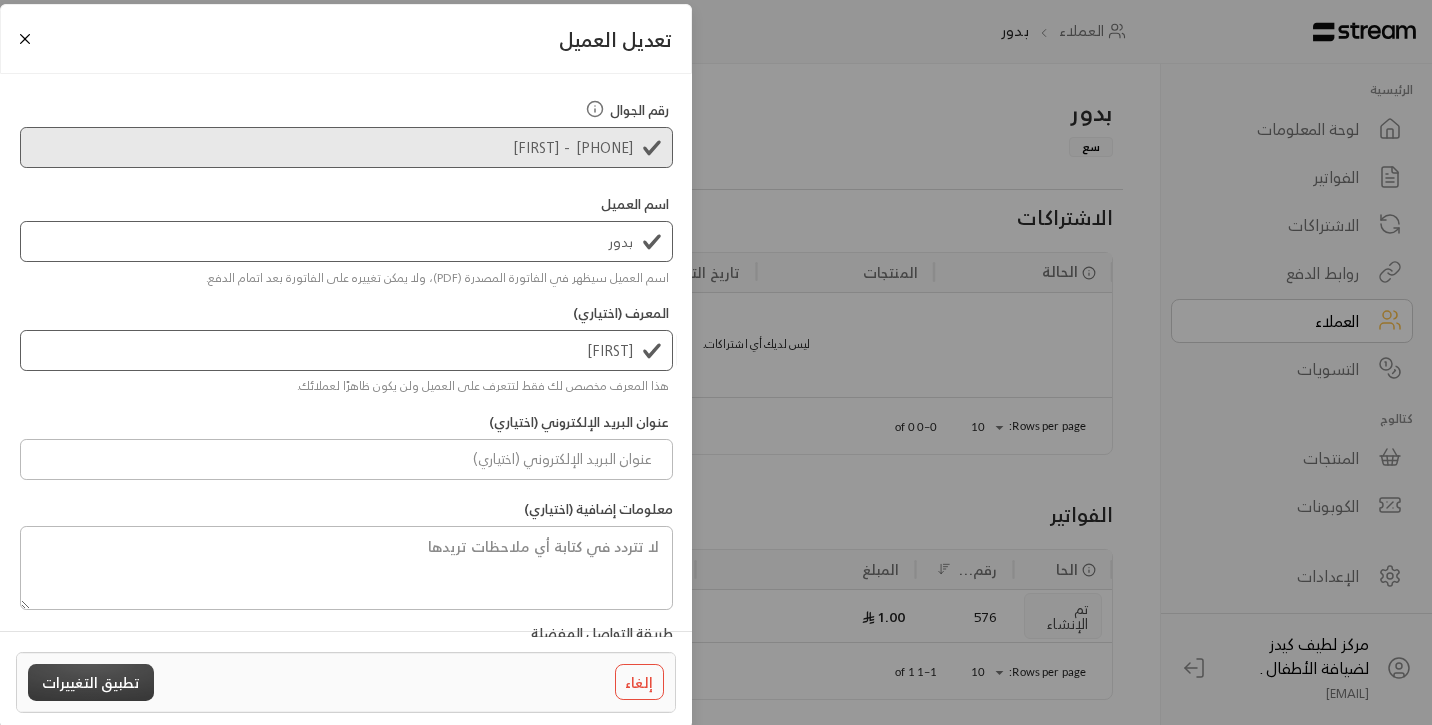 click on "تطبيق التغييرات" at bounding box center (91, 682) 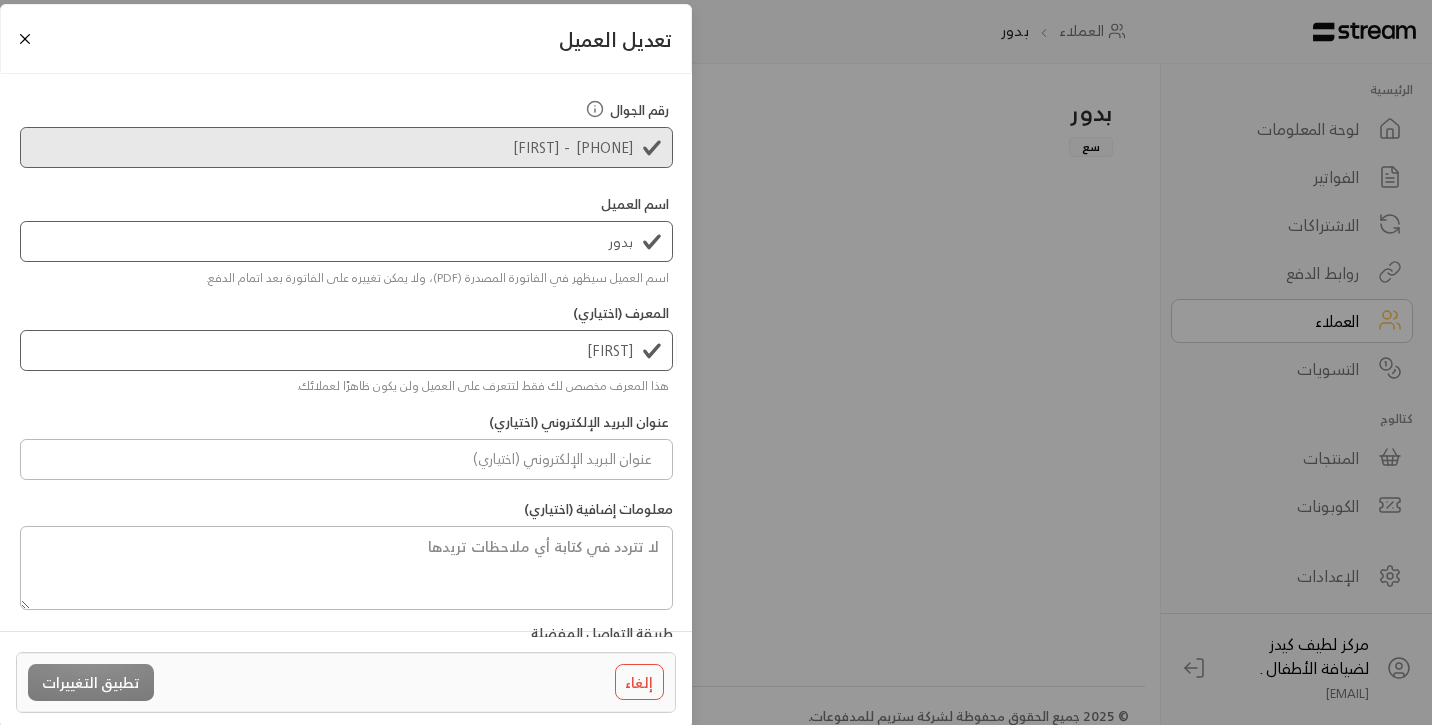 type on "سع" 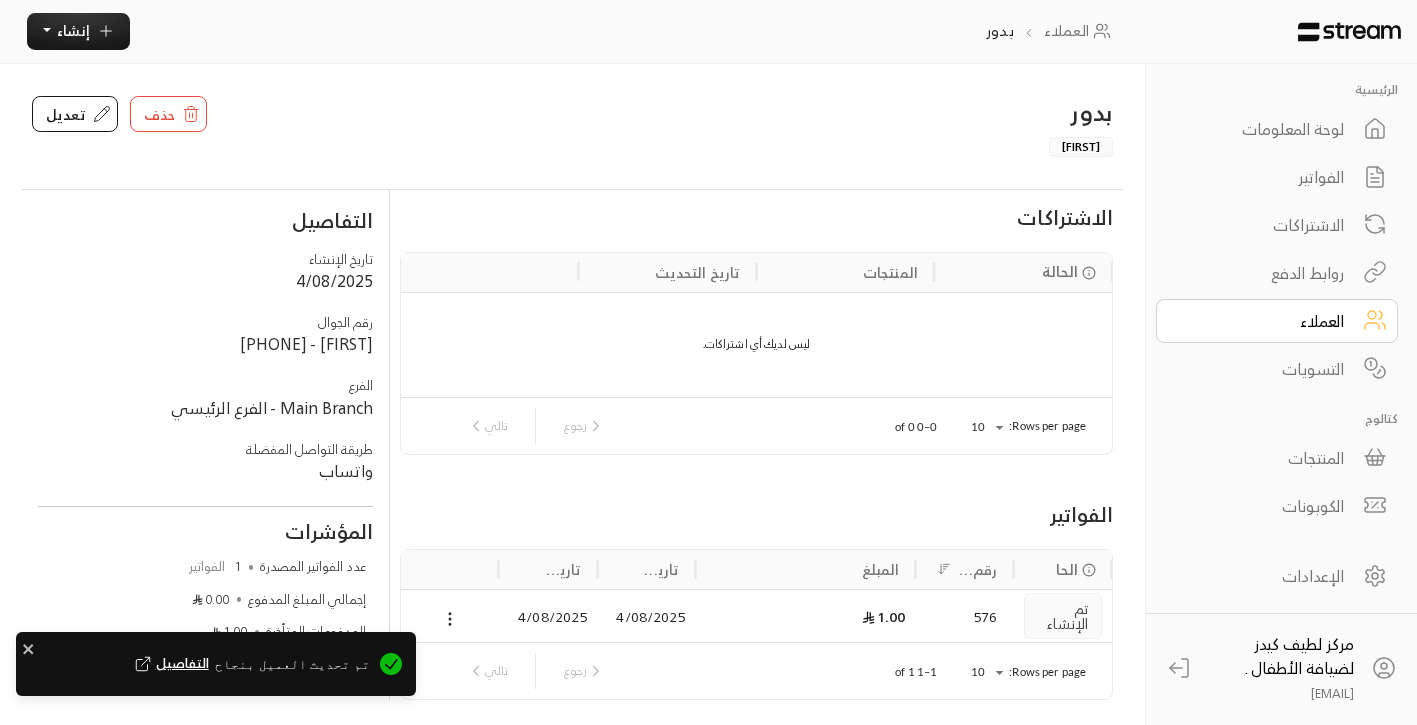 click on "الإعدادات" at bounding box center [1263, 576] 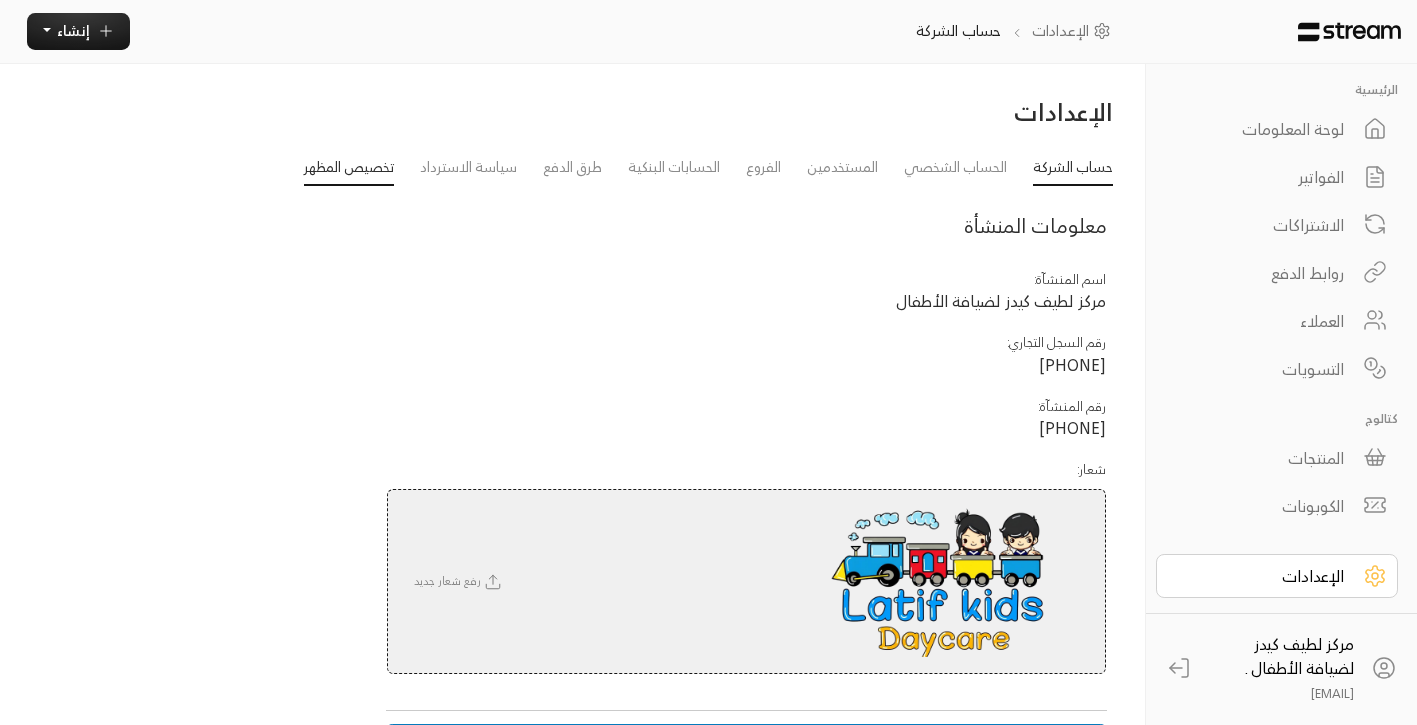 click on "تخصيص المظهر" at bounding box center (349, 169) 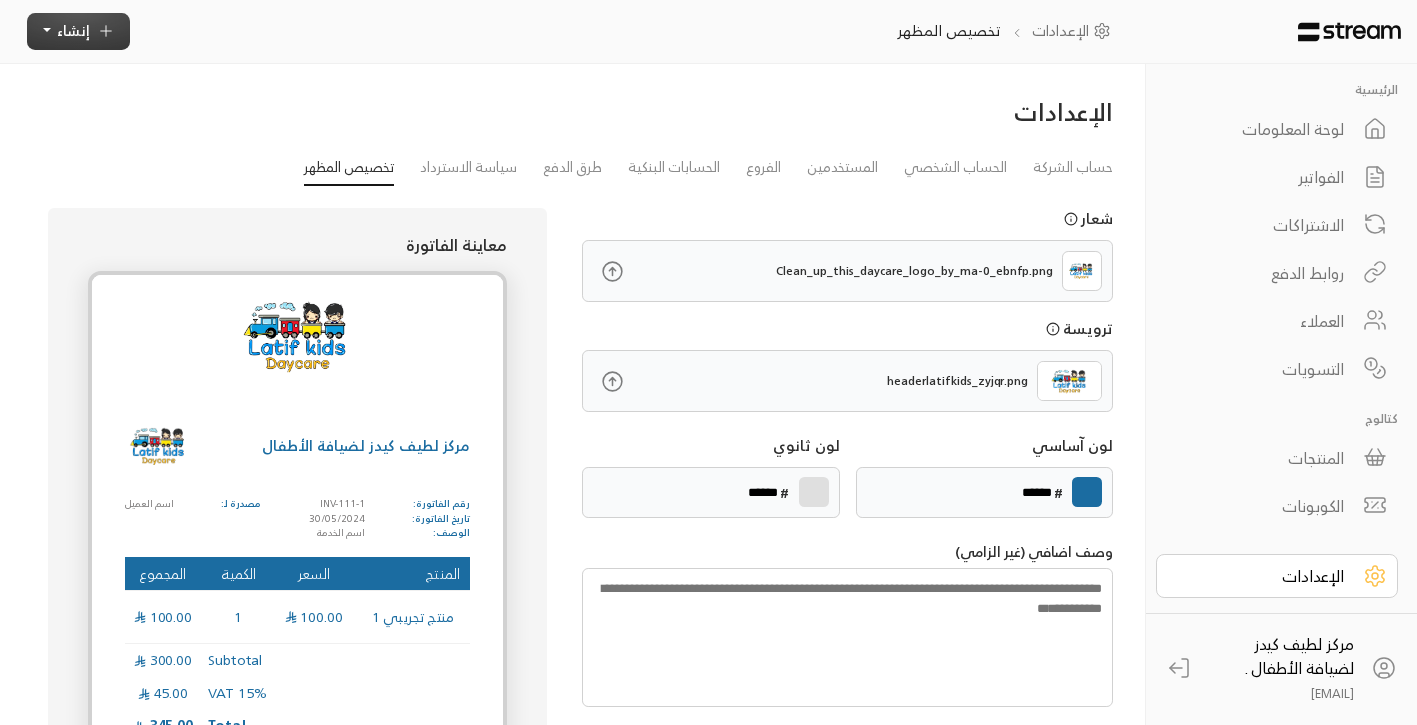 click on "إنشاء" at bounding box center (73, 30) 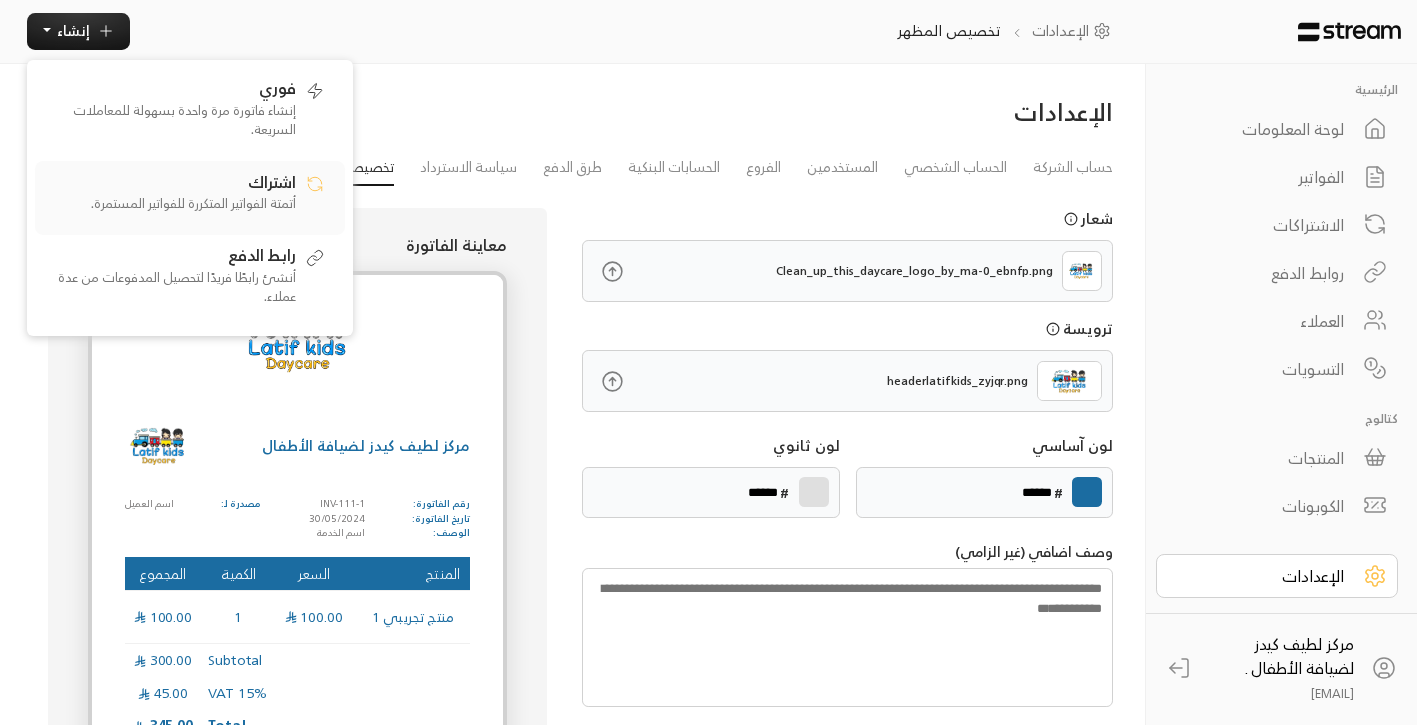 click on "اشتراك" at bounding box center (272, 181) 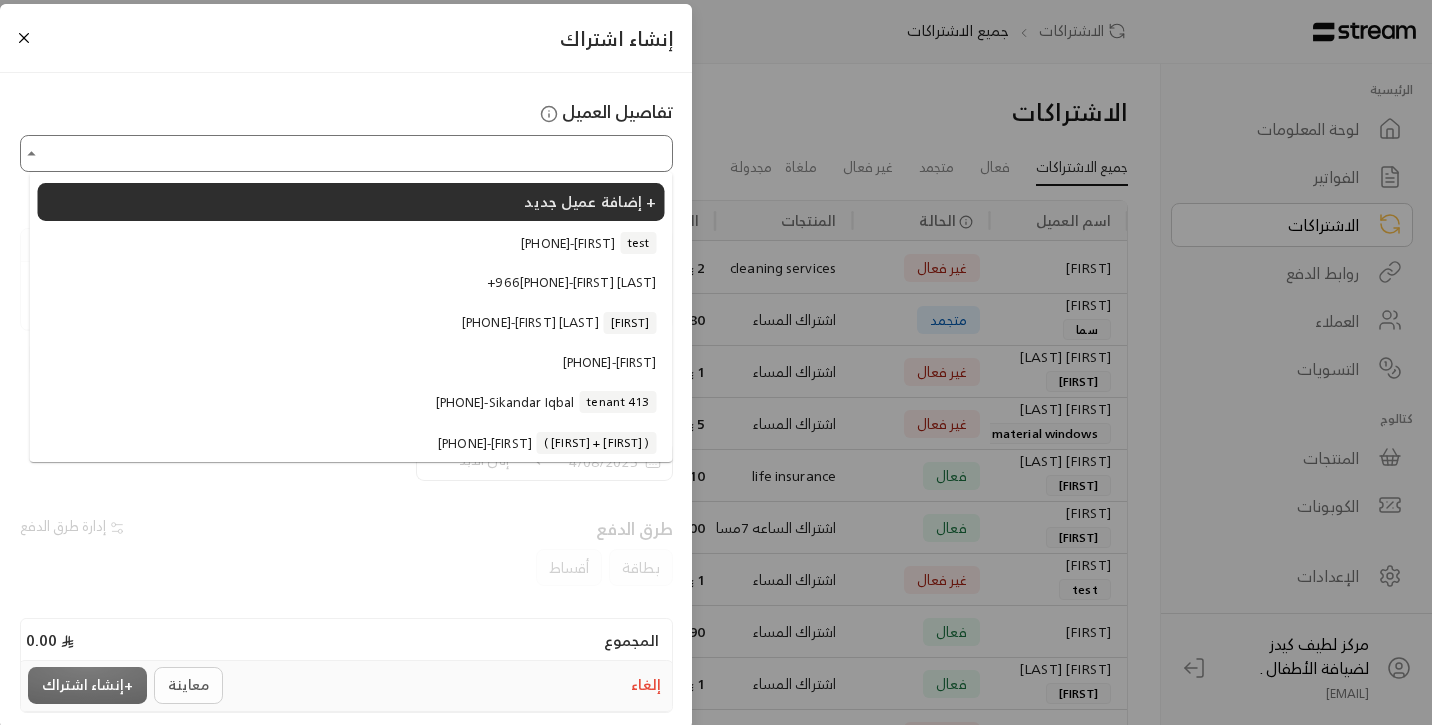 click on "اختر العميل" at bounding box center [346, 153] 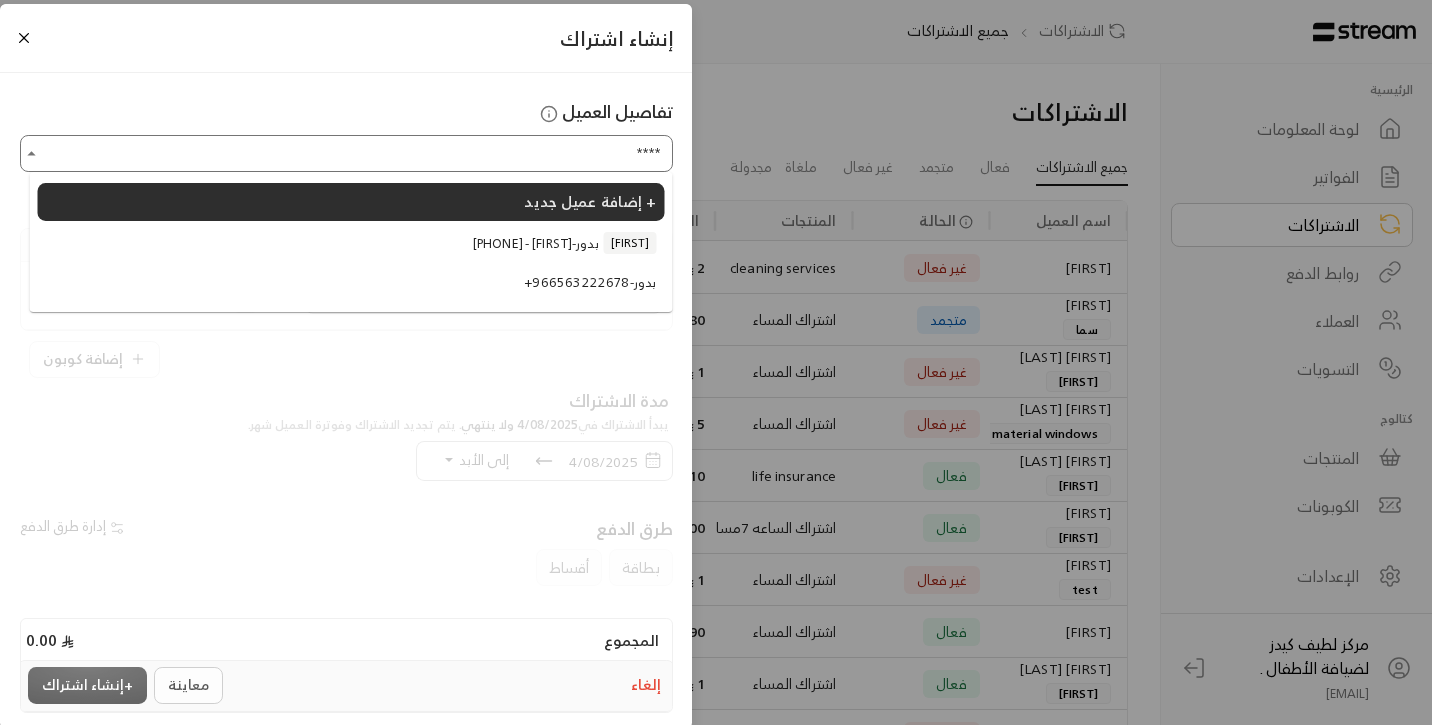 click on "[PHONE]  -  [FIRST]" at bounding box center [536, 244] 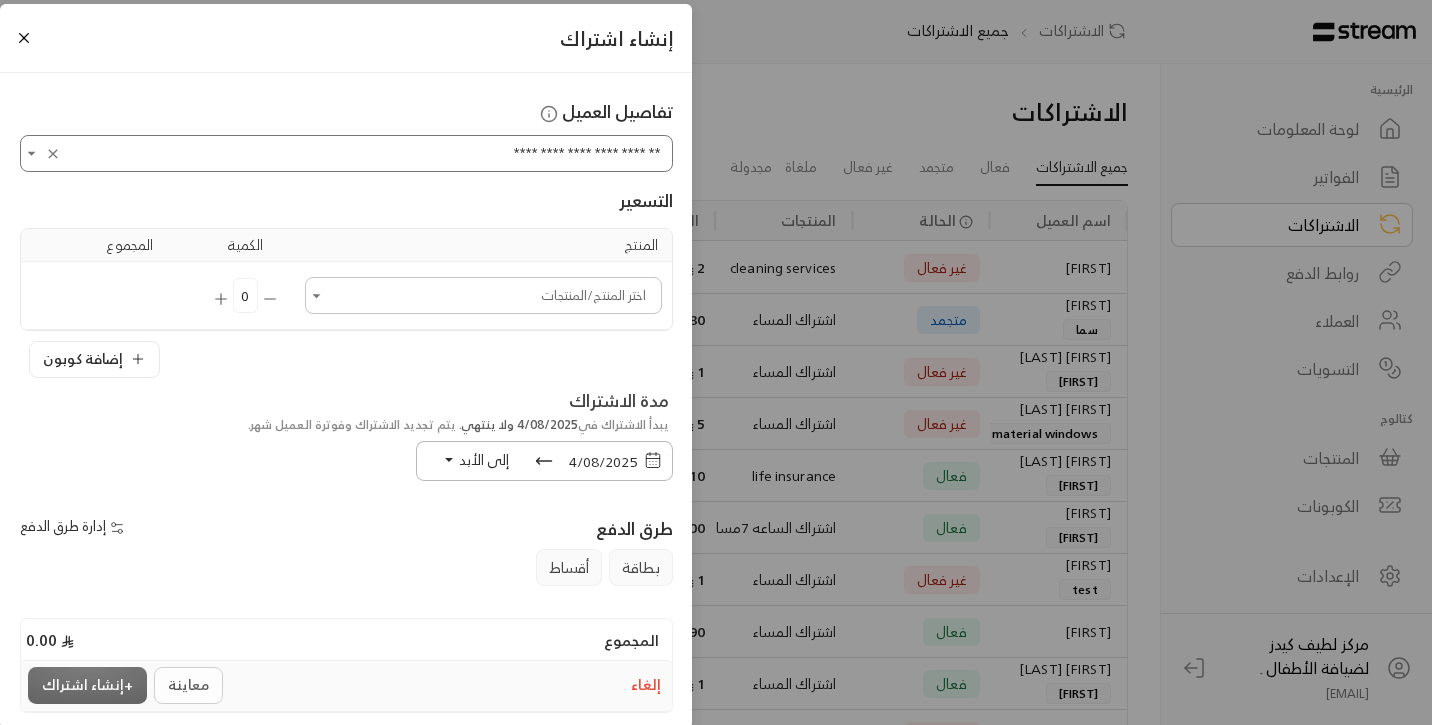 type on "**********" 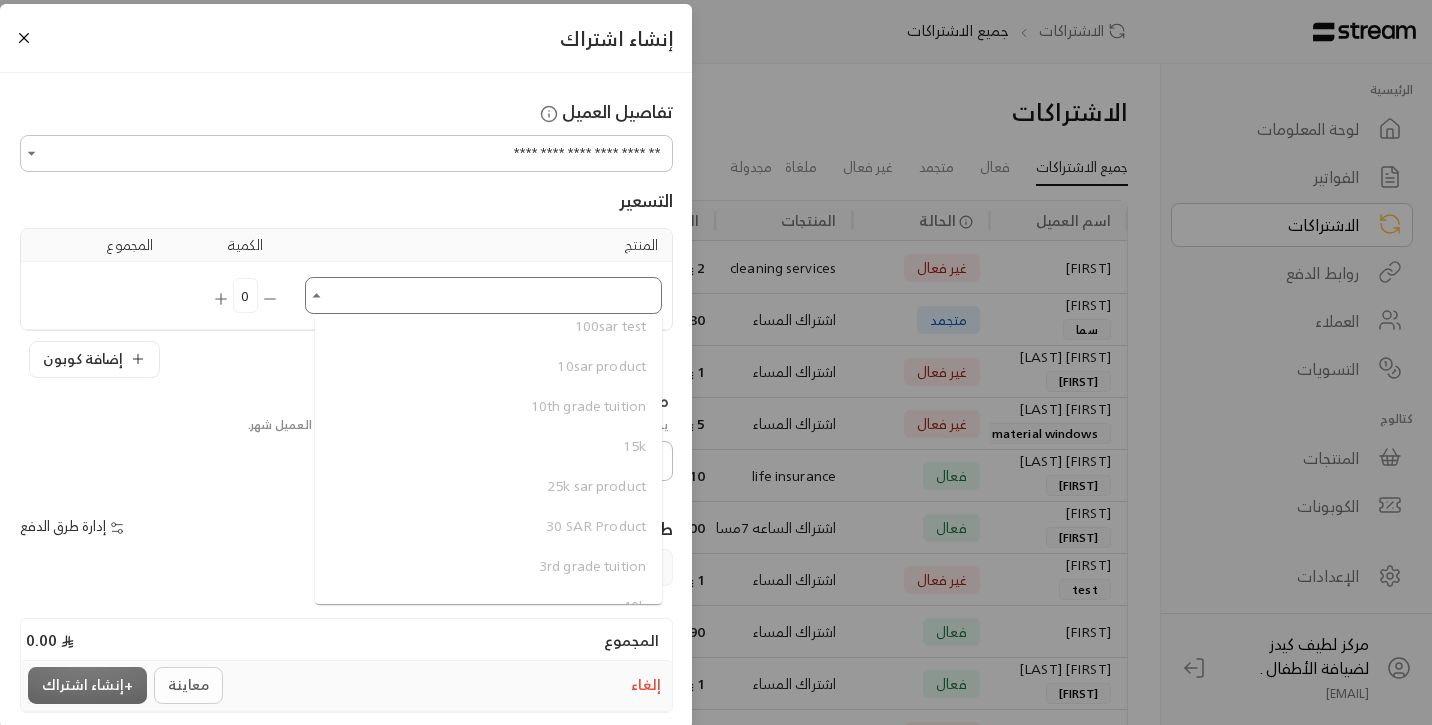 scroll, scrollTop: 0, scrollLeft: 0, axis: both 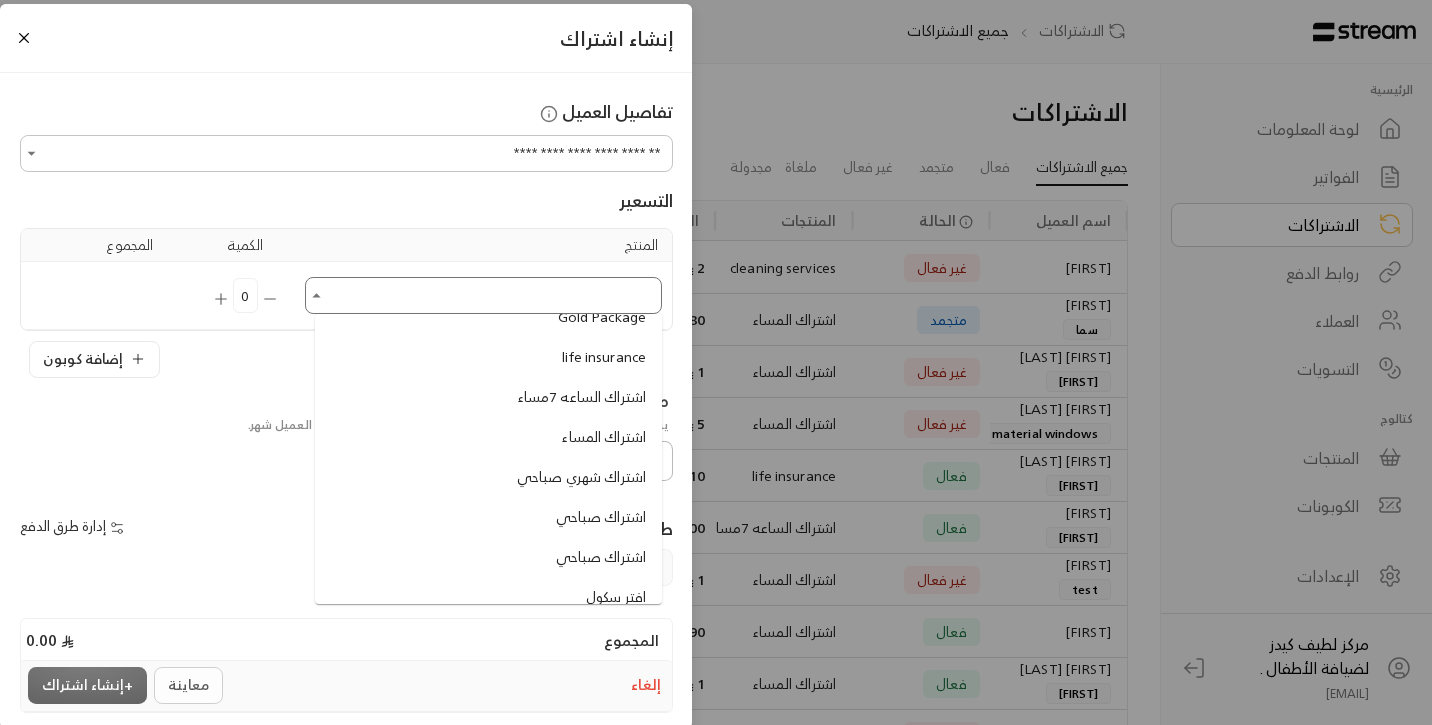 click on "اشتراك الساعه 7مساء" at bounding box center [582, 397] 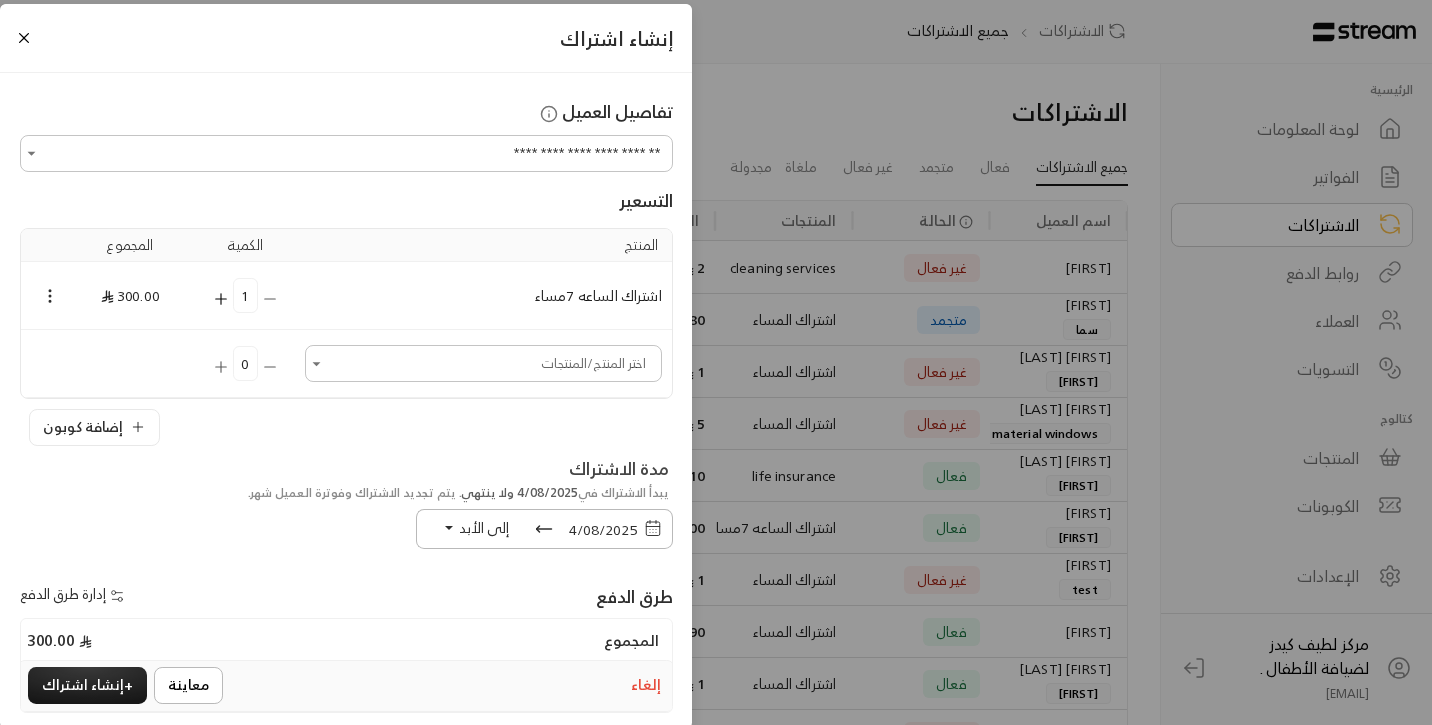 click on "إضافة كوبون" at bounding box center (94, 427) 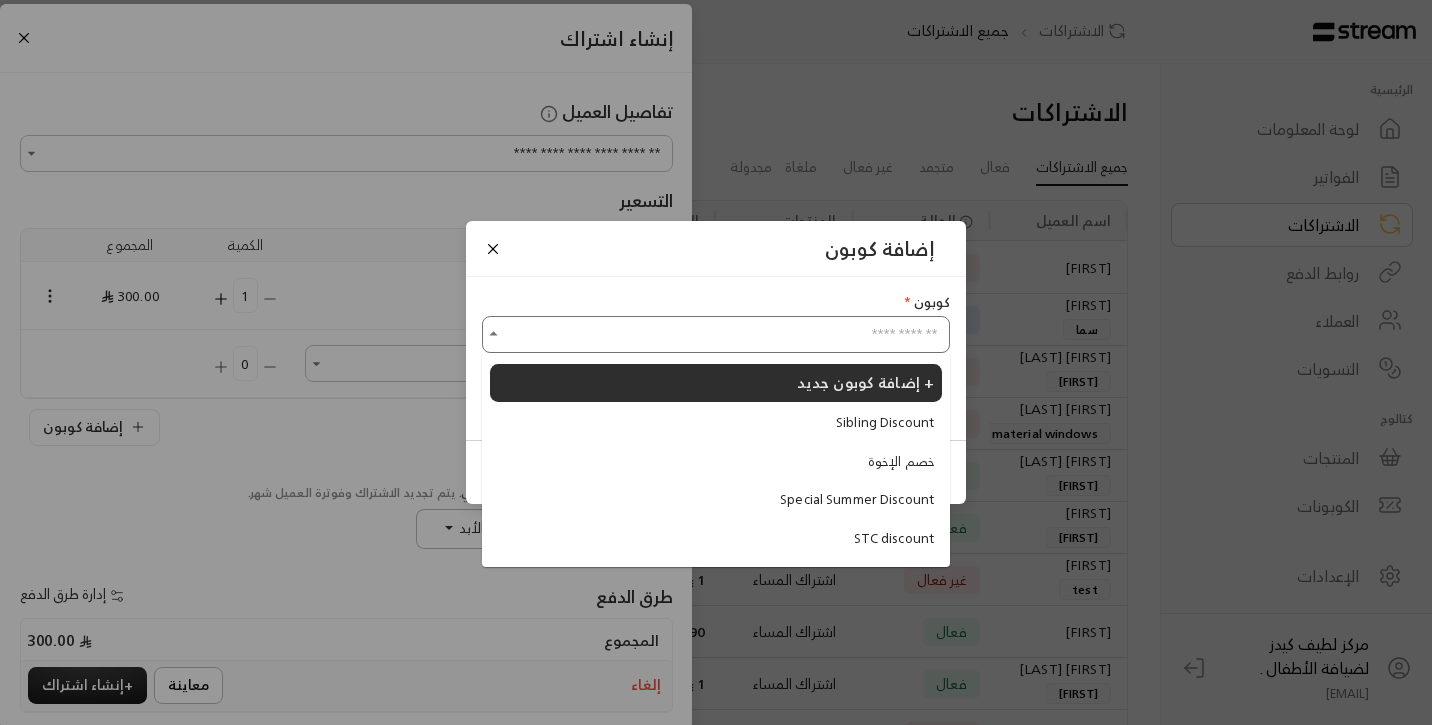 click on "اختر الكوبون" at bounding box center [716, 334] 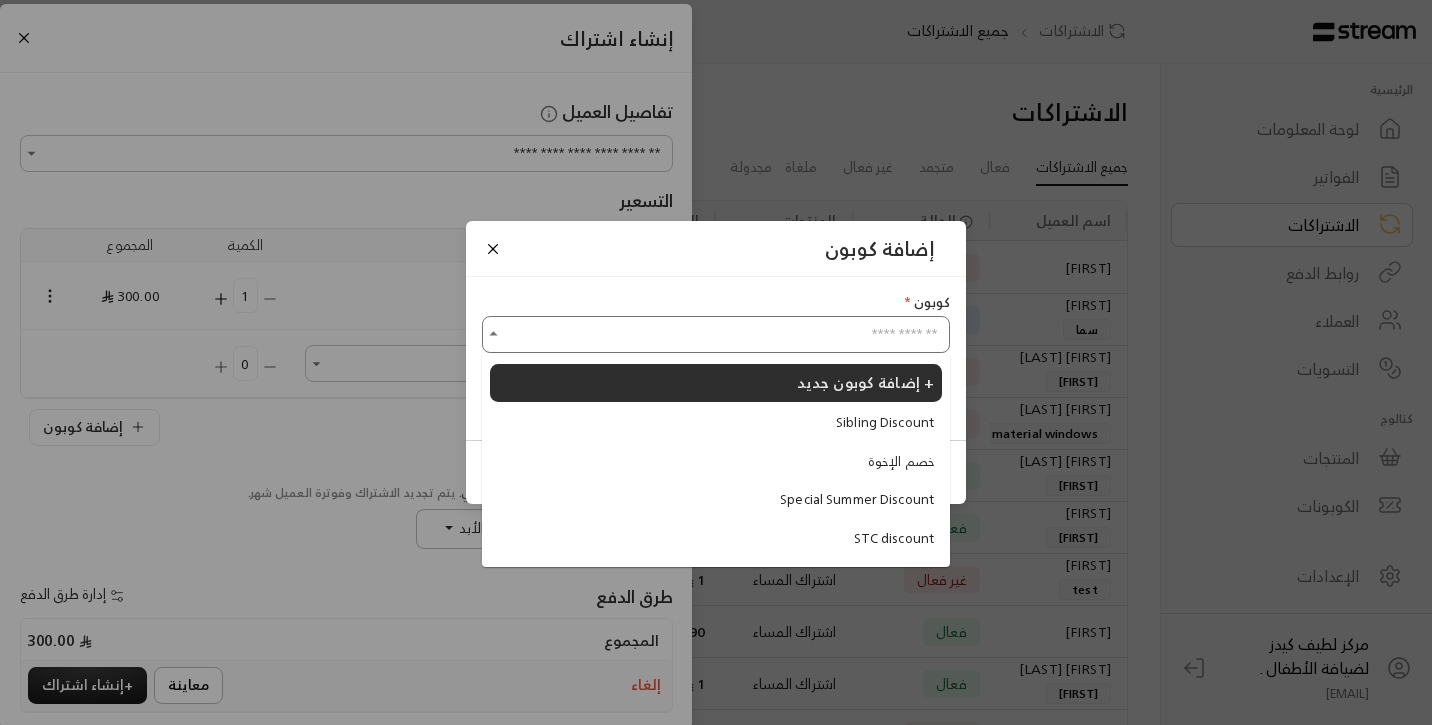 click on "Special Summer Discount" at bounding box center [716, 500] 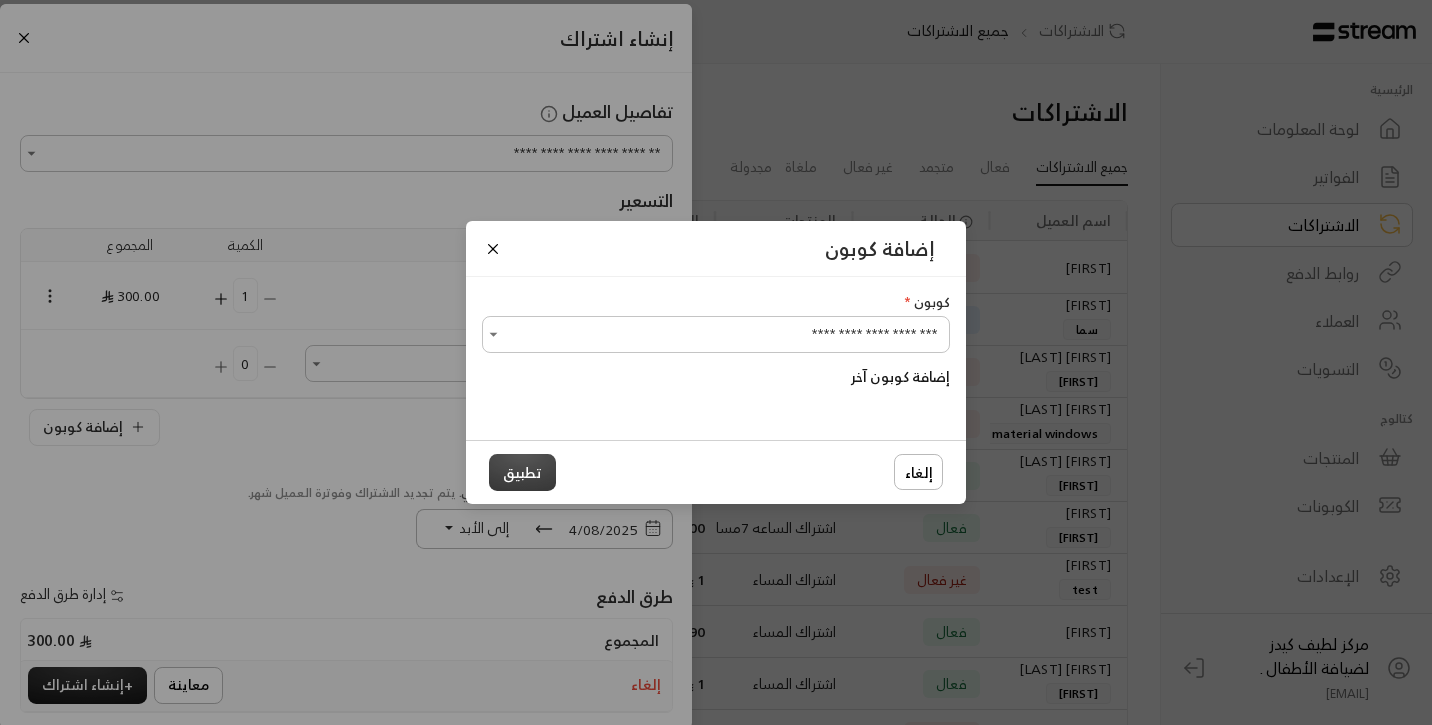 click on "تطبيق" at bounding box center [522, 472] 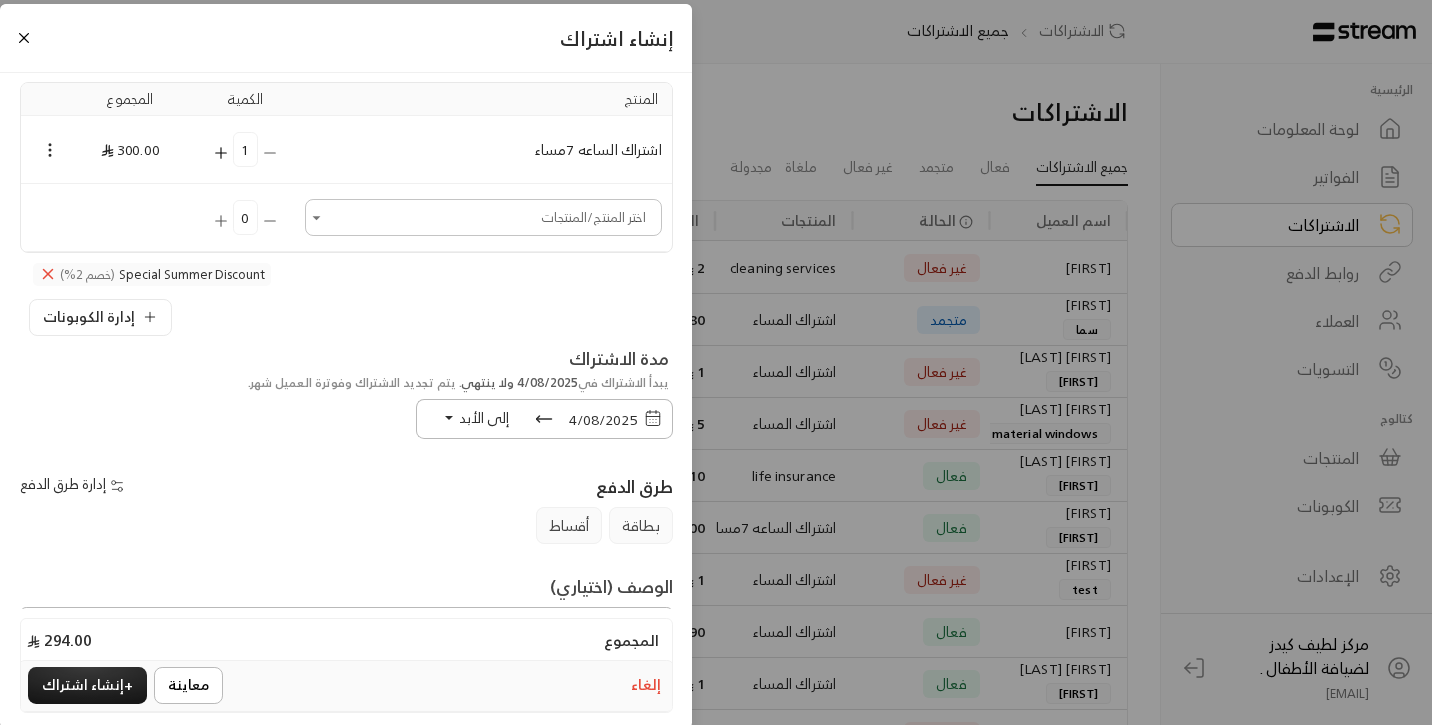 scroll, scrollTop: 157, scrollLeft: 0, axis: vertical 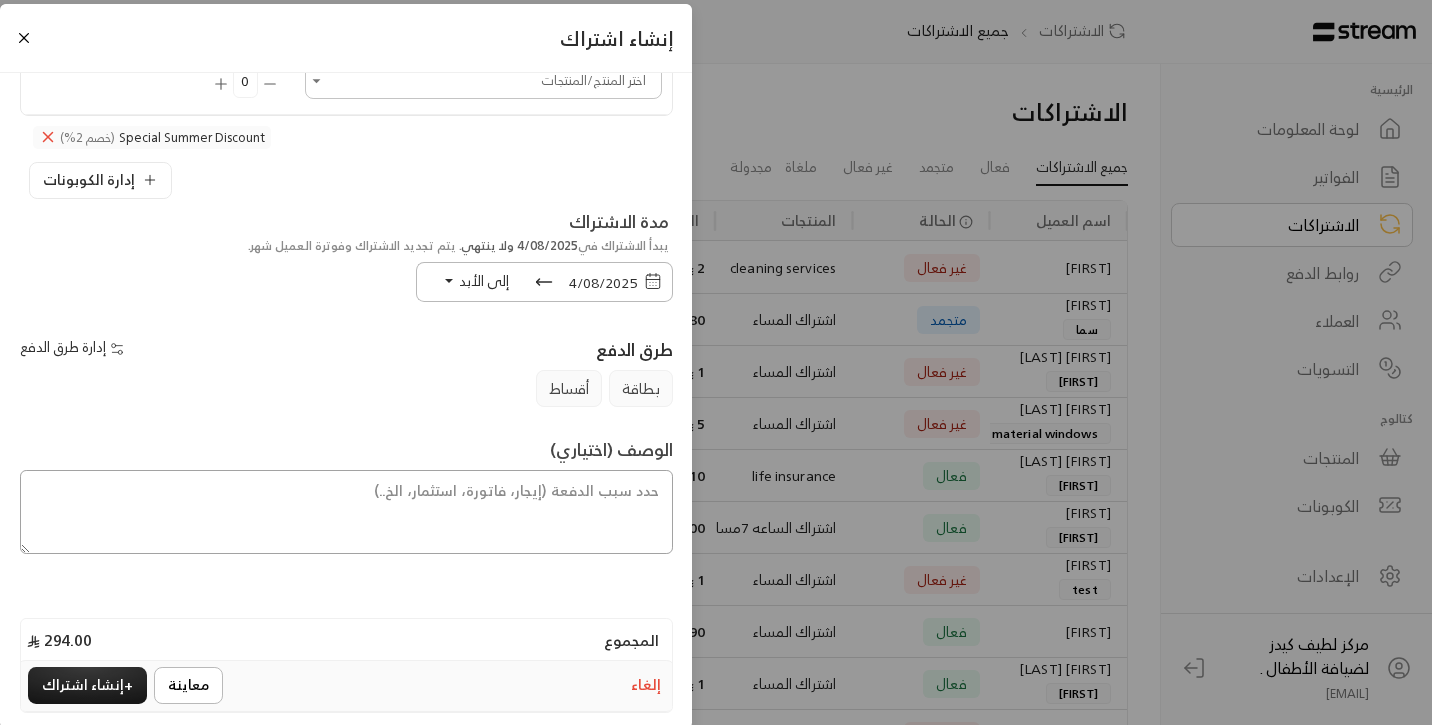 click at bounding box center [346, 512] 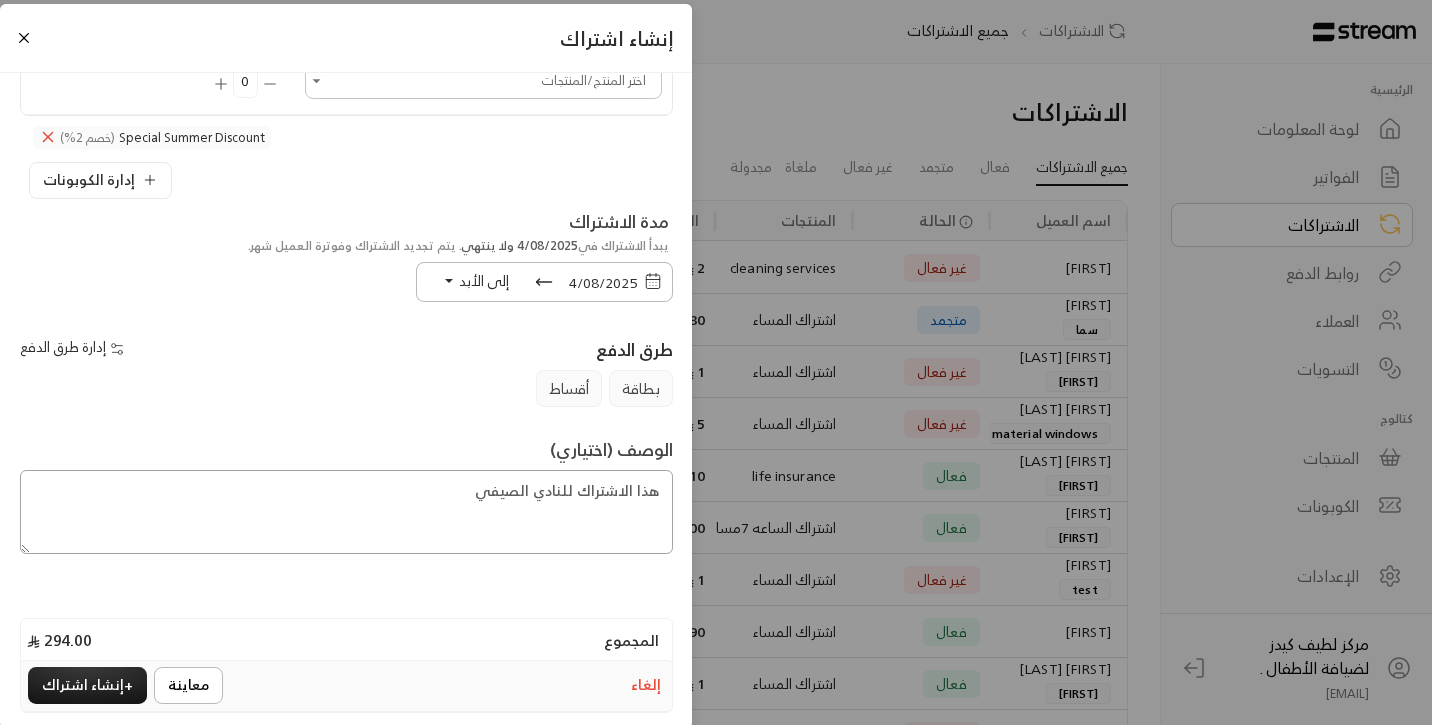 type on "هذا الاشتراك للنادي الصيفي" 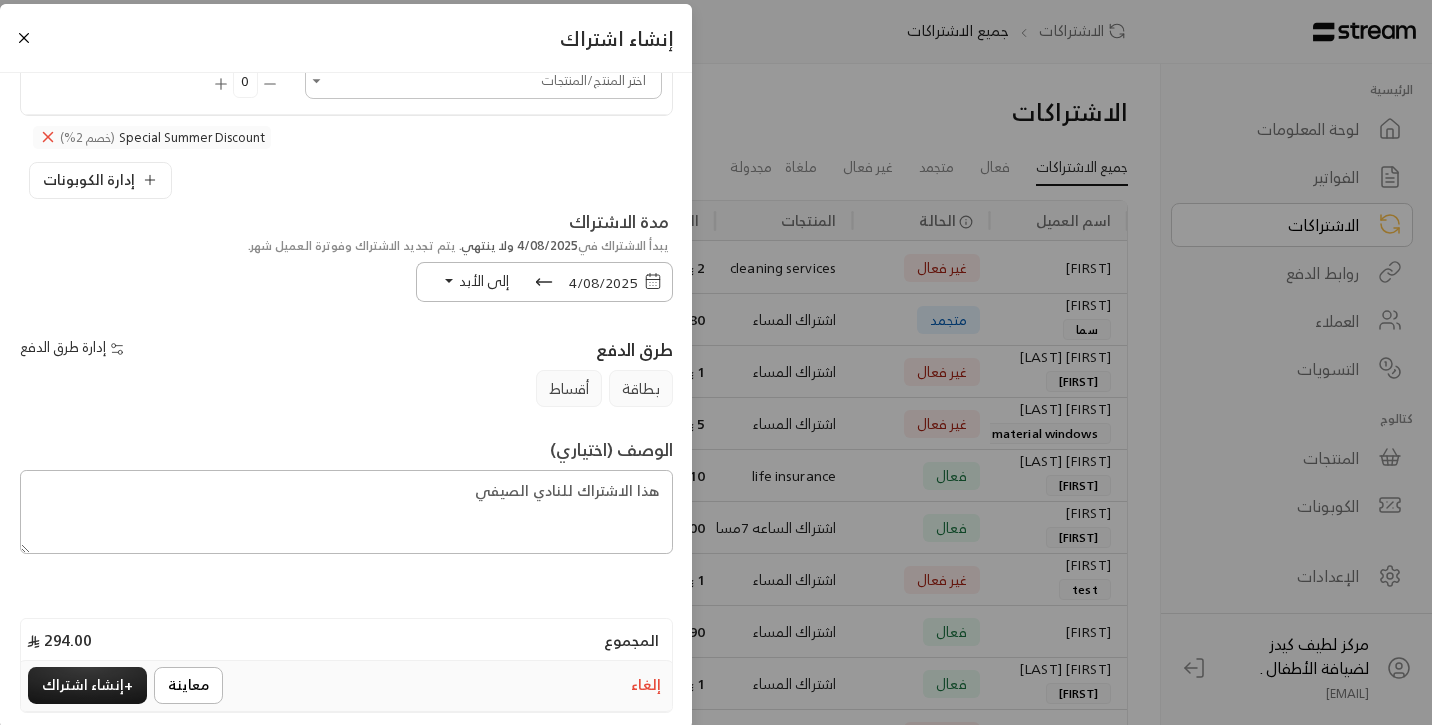 click on "إلى الأبد" at bounding box center (484, 280) 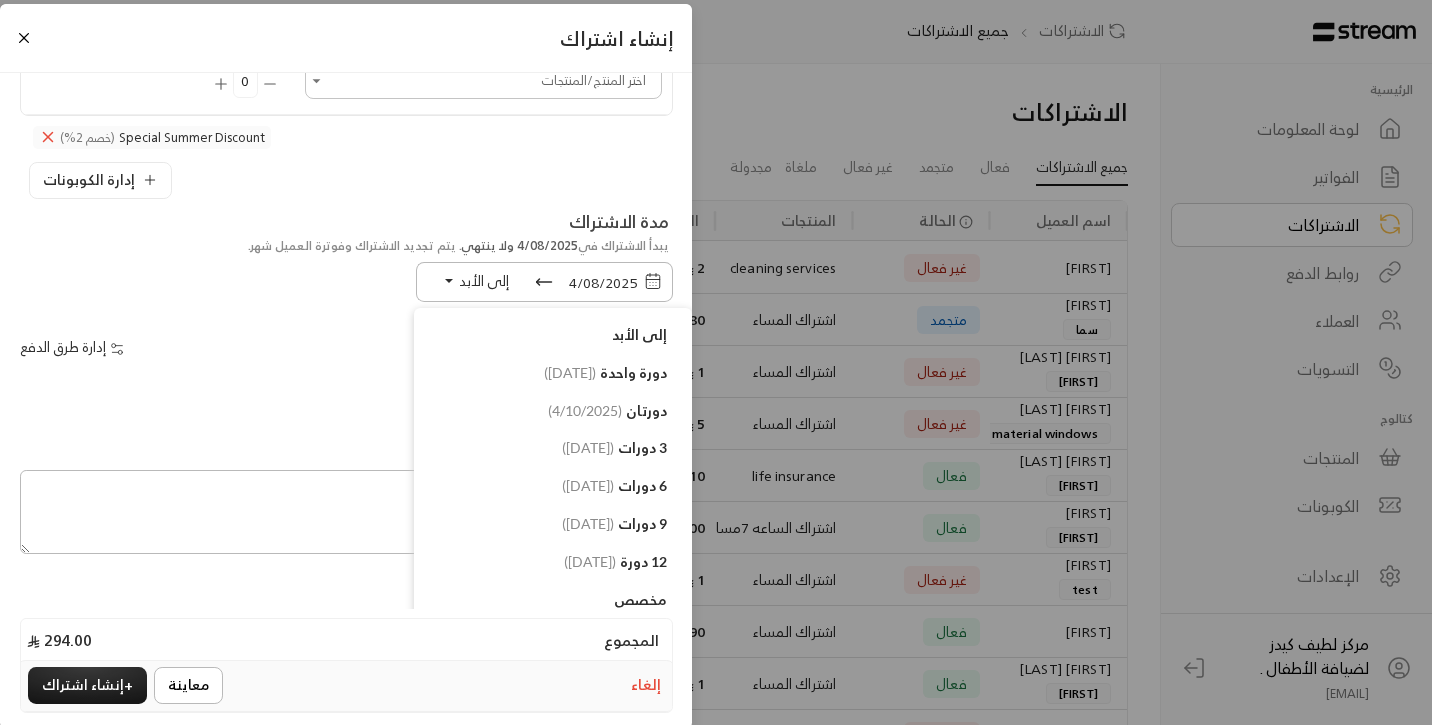 click on "إدارة طرق الدفع" at bounding box center [178, 350] 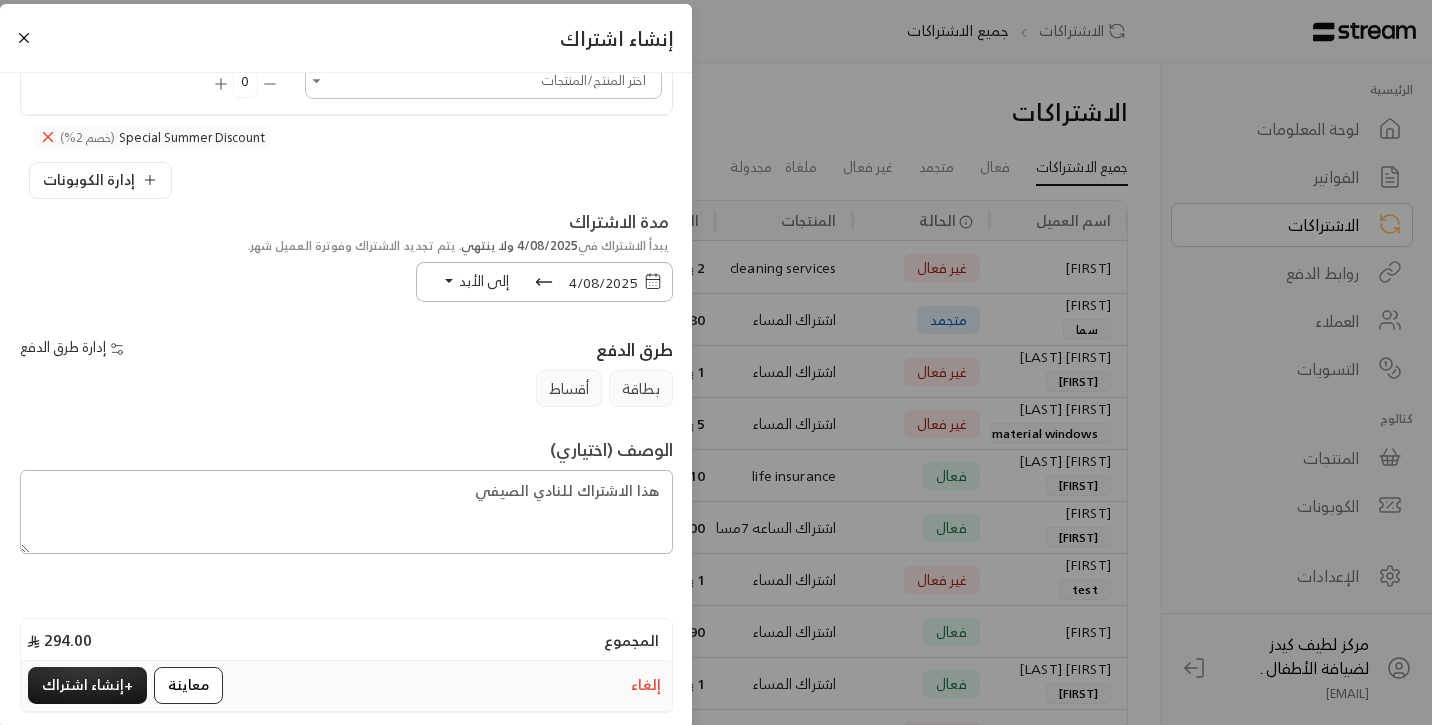 click on "معاينة" at bounding box center [188, 685] 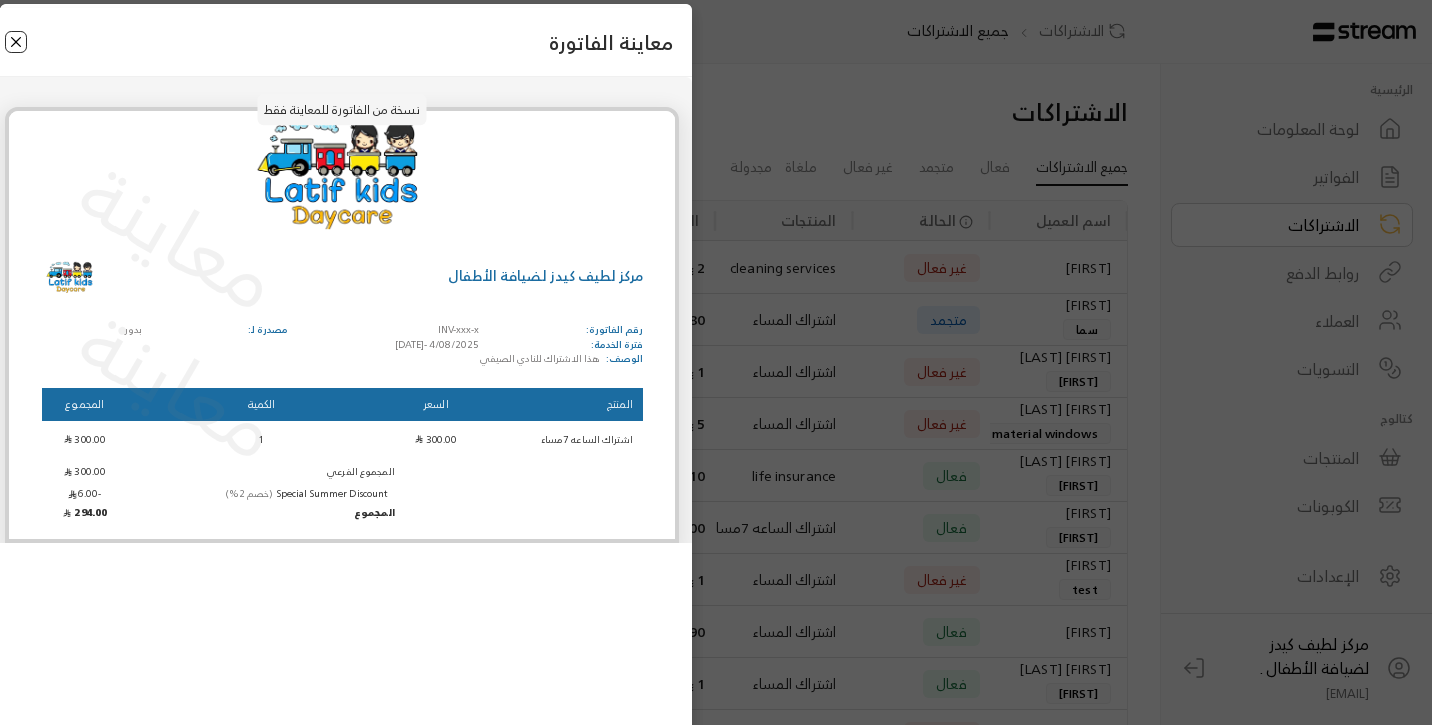 click at bounding box center [16, 42] 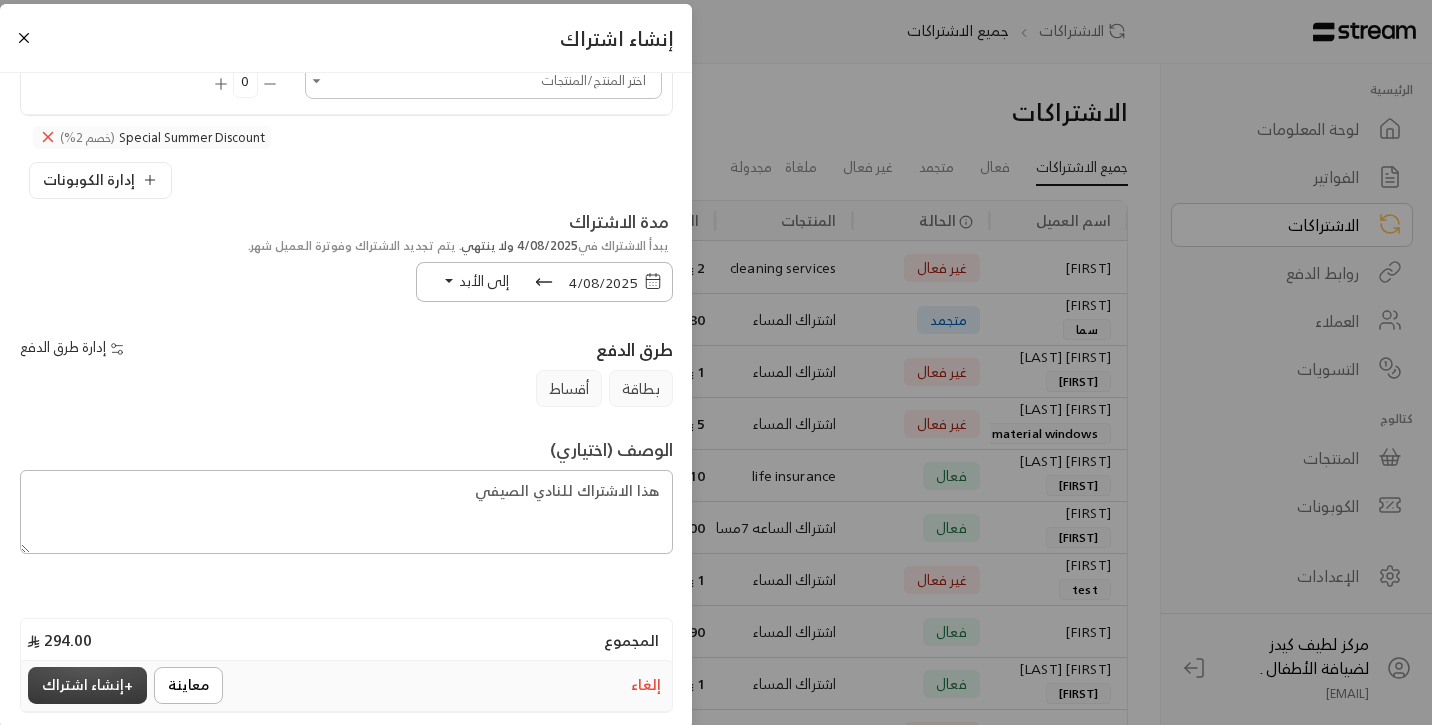 click on "+  إنشاء اشتراك" at bounding box center (87, 685) 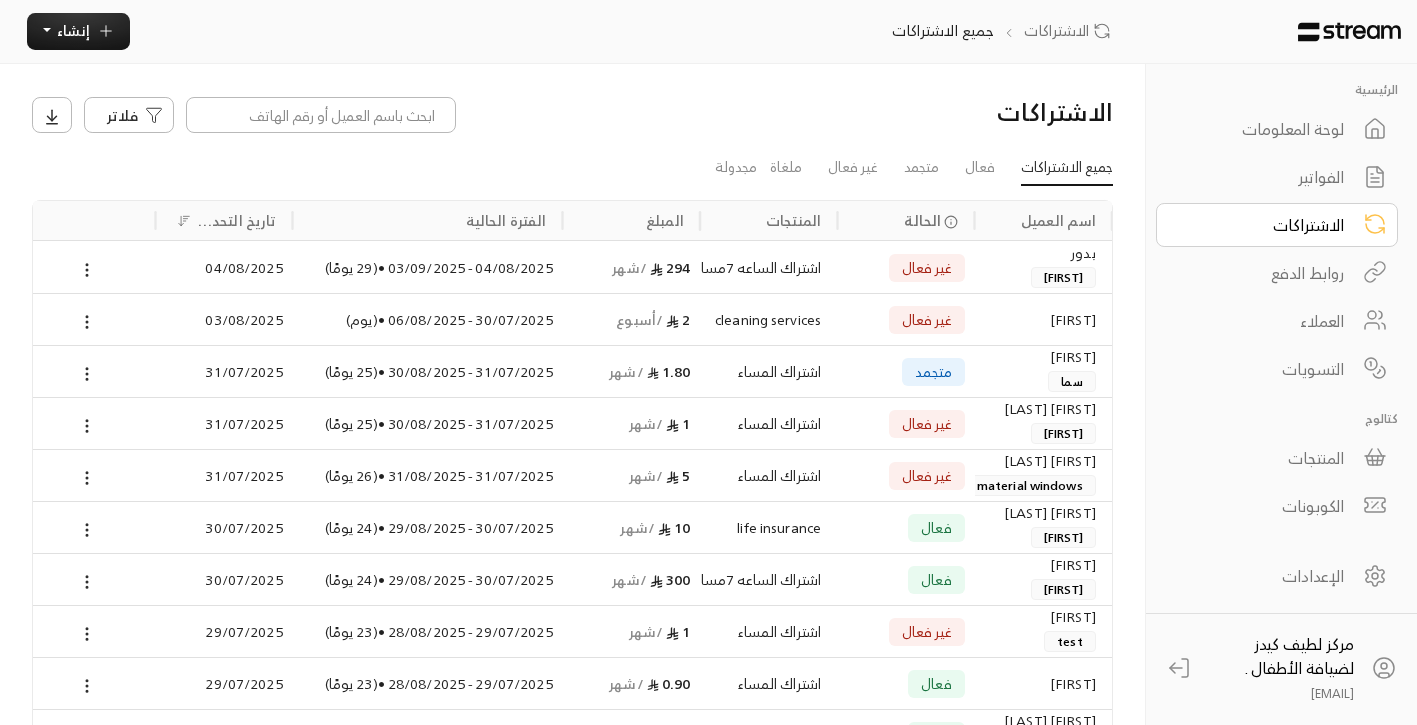 click on "[FIRST]  [FIRST]" at bounding box center [1043, 265] 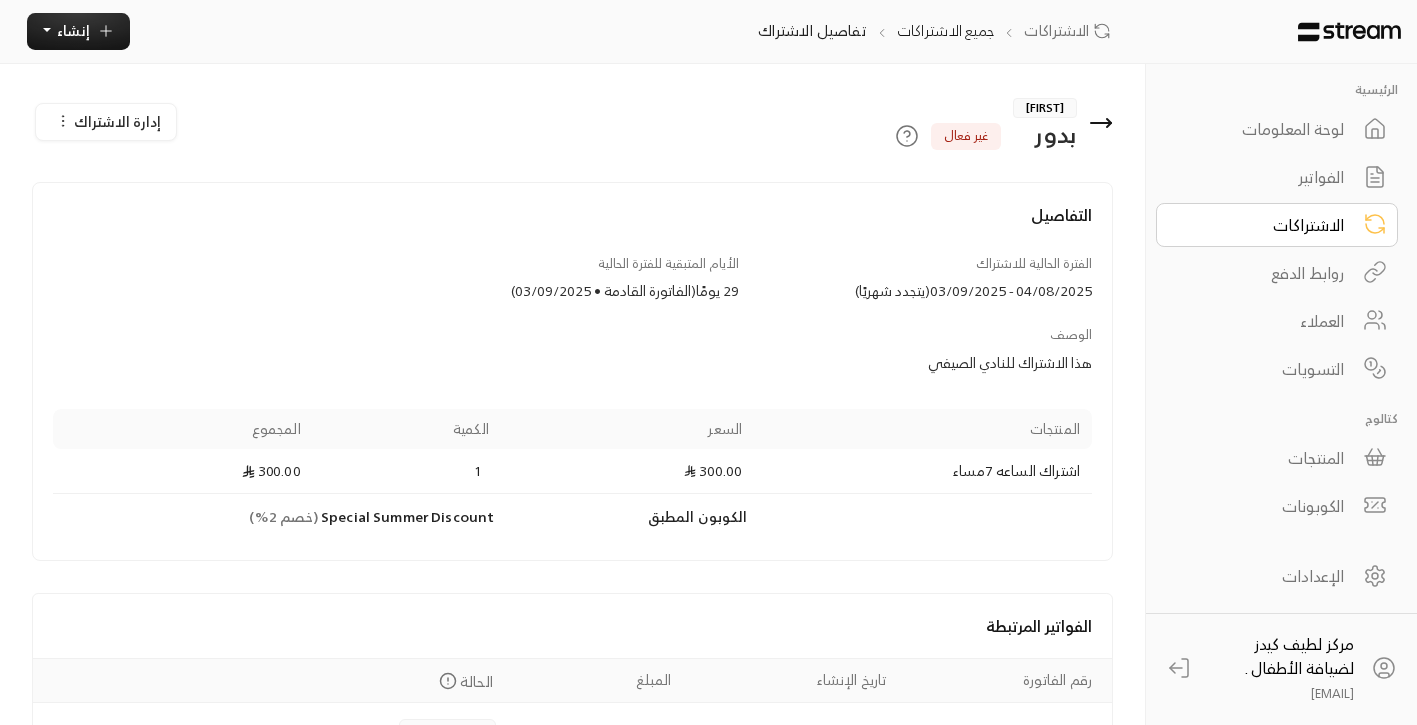 scroll, scrollTop: 3, scrollLeft: 0, axis: vertical 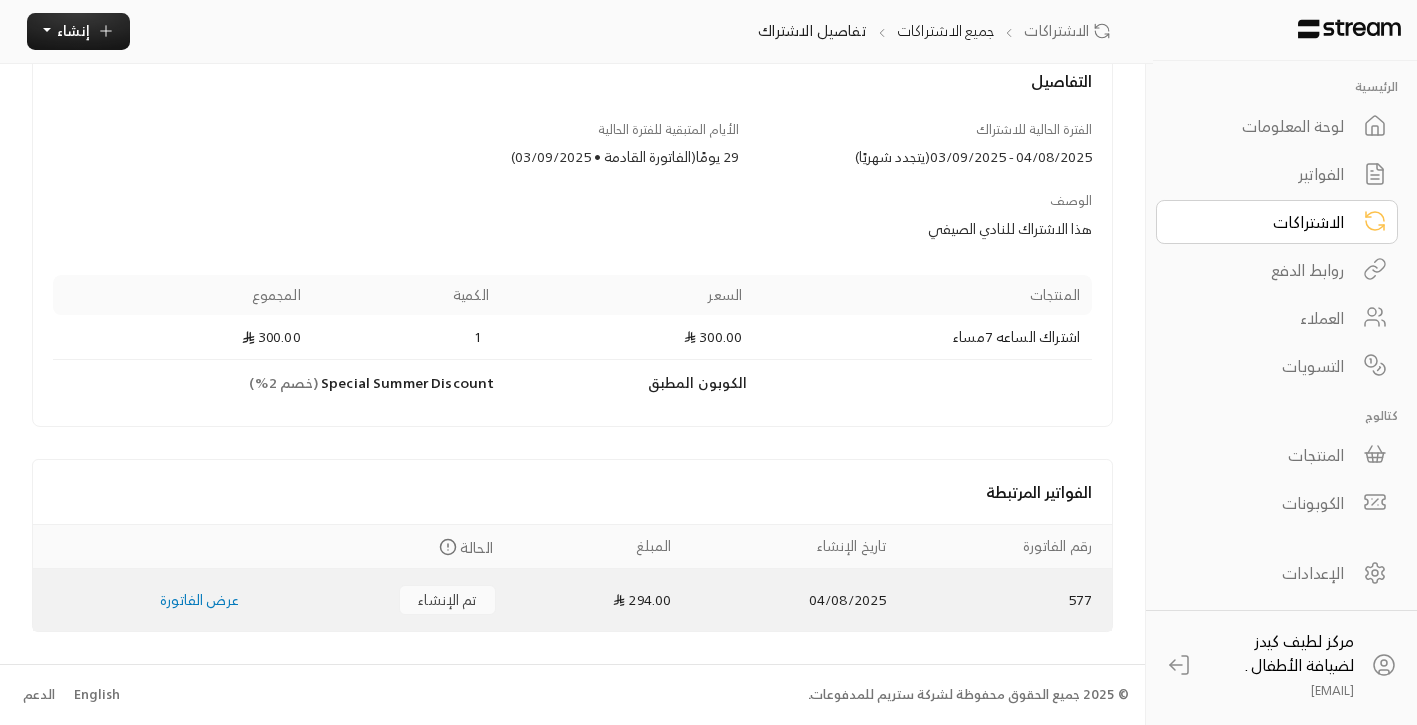 click on "عرض الفاتورة" at bounding box center (199, 599) 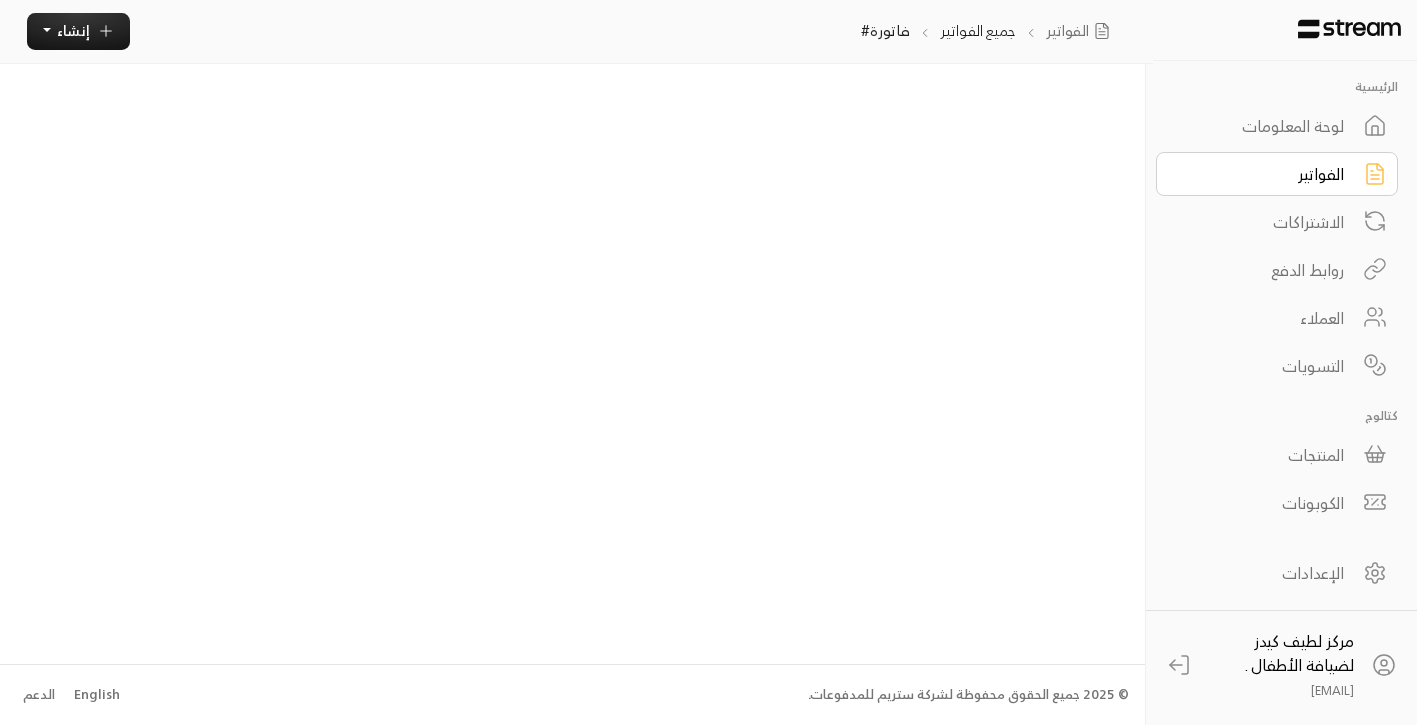 scroll, scrollTop: 0, scrollLeft: 0, axis: both 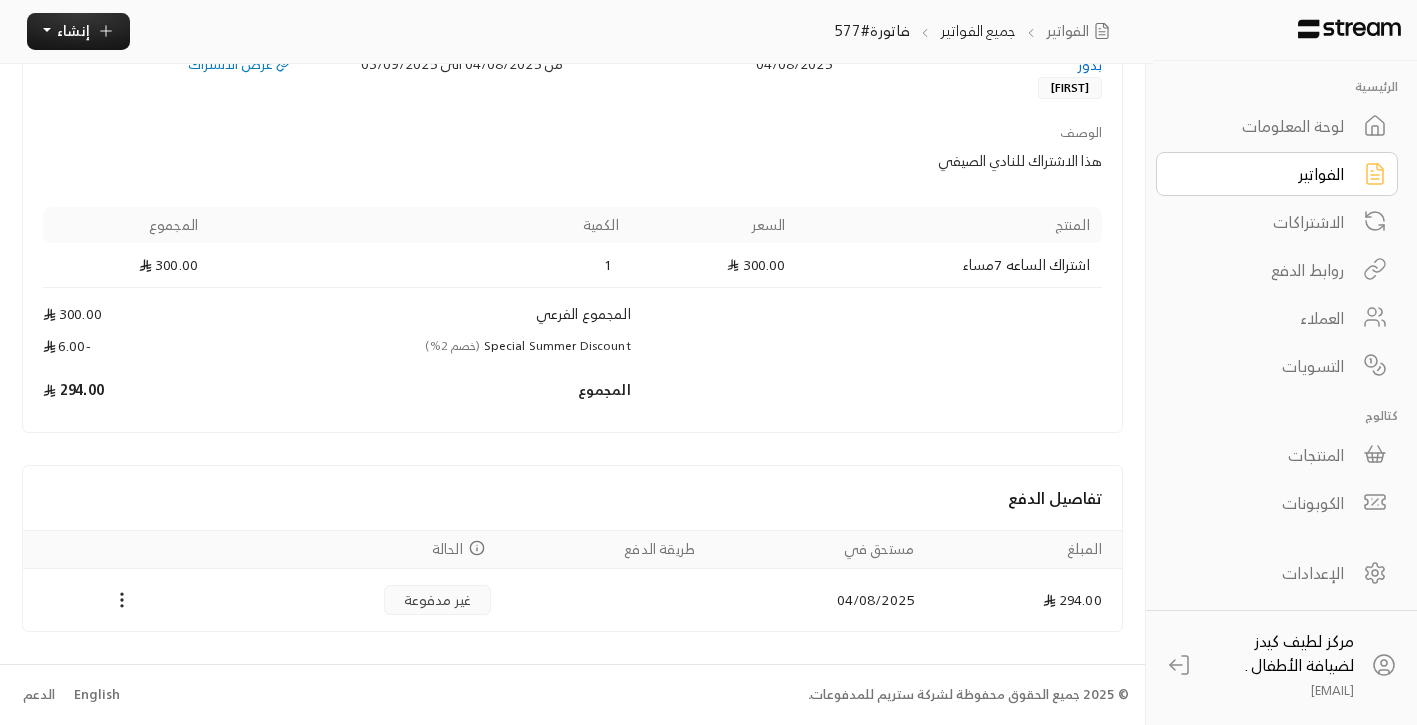 click on "بدور" at bounding box center [977, 65] 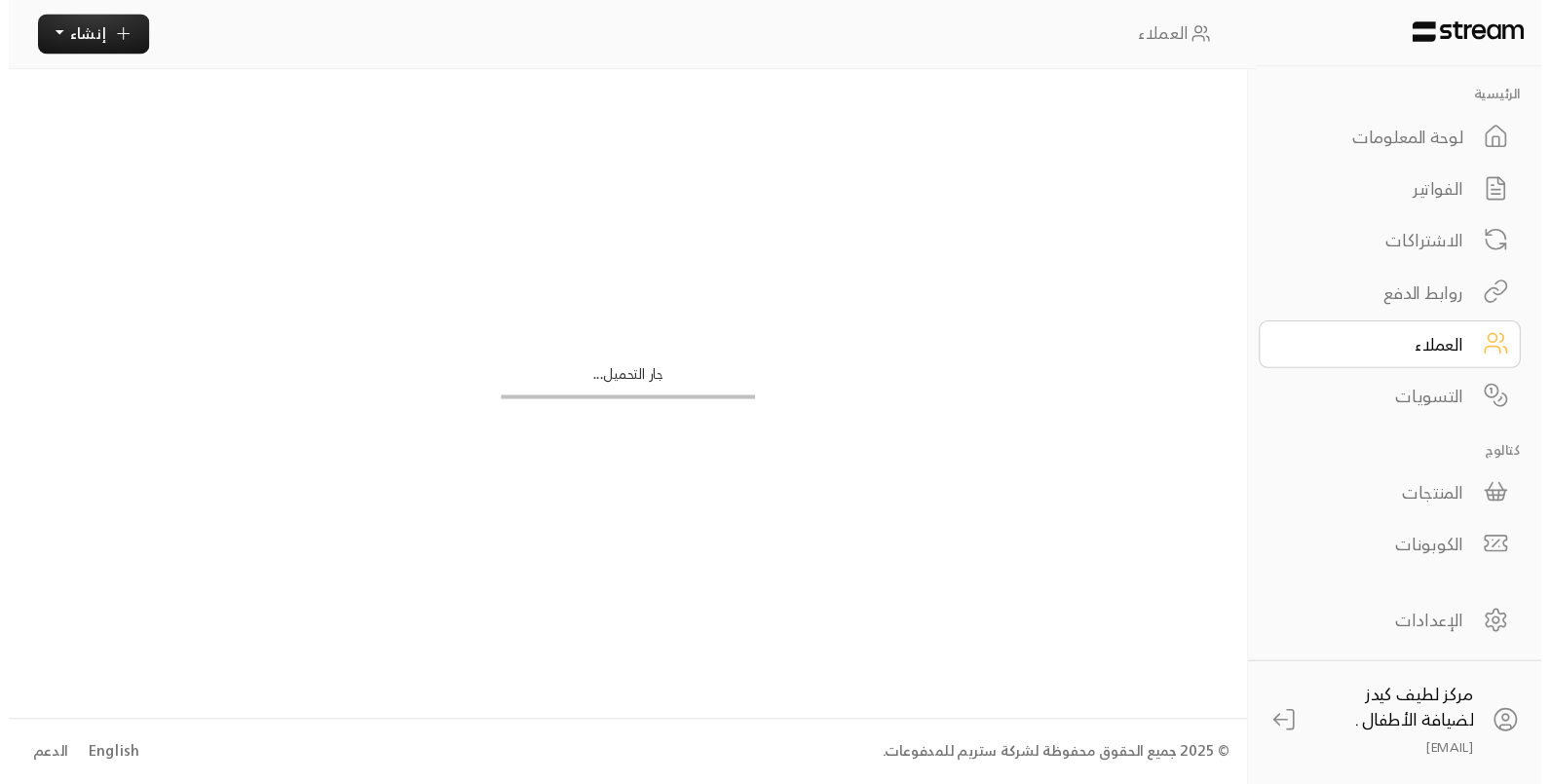 scroll, scrollTop: 0, scrollLeft: 0, axis: both 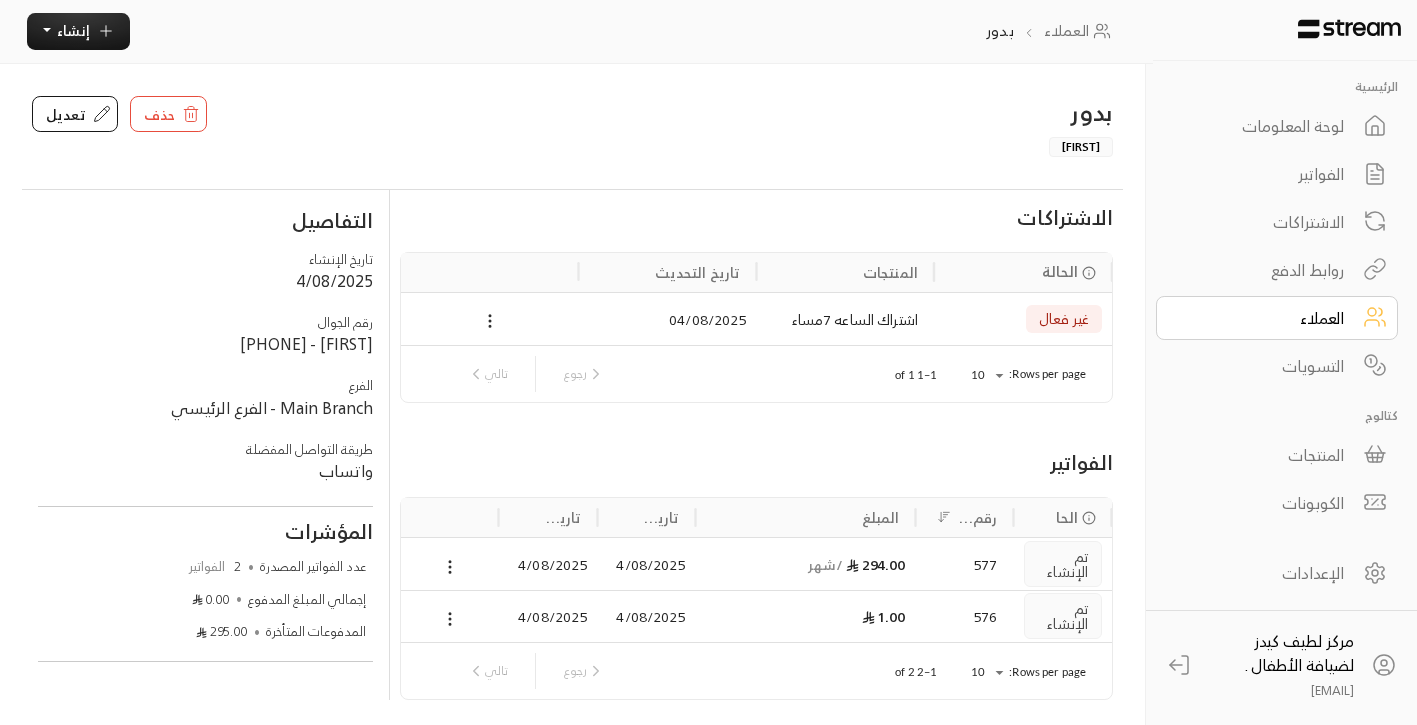 click on "1.00" at bounding box center [806, 616] 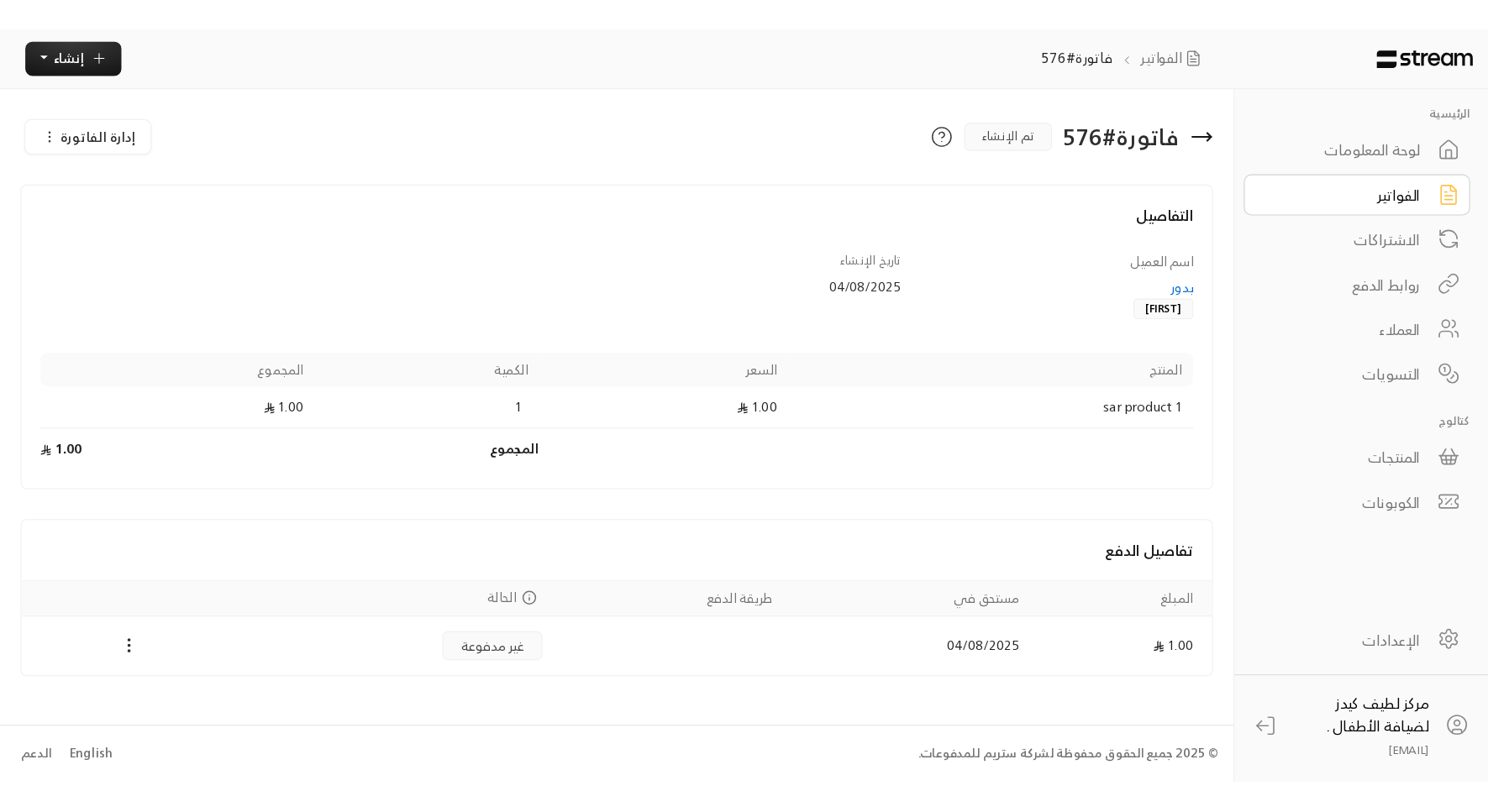 scroll, scrollTop: 0, scrollLeft: 0, axis: both 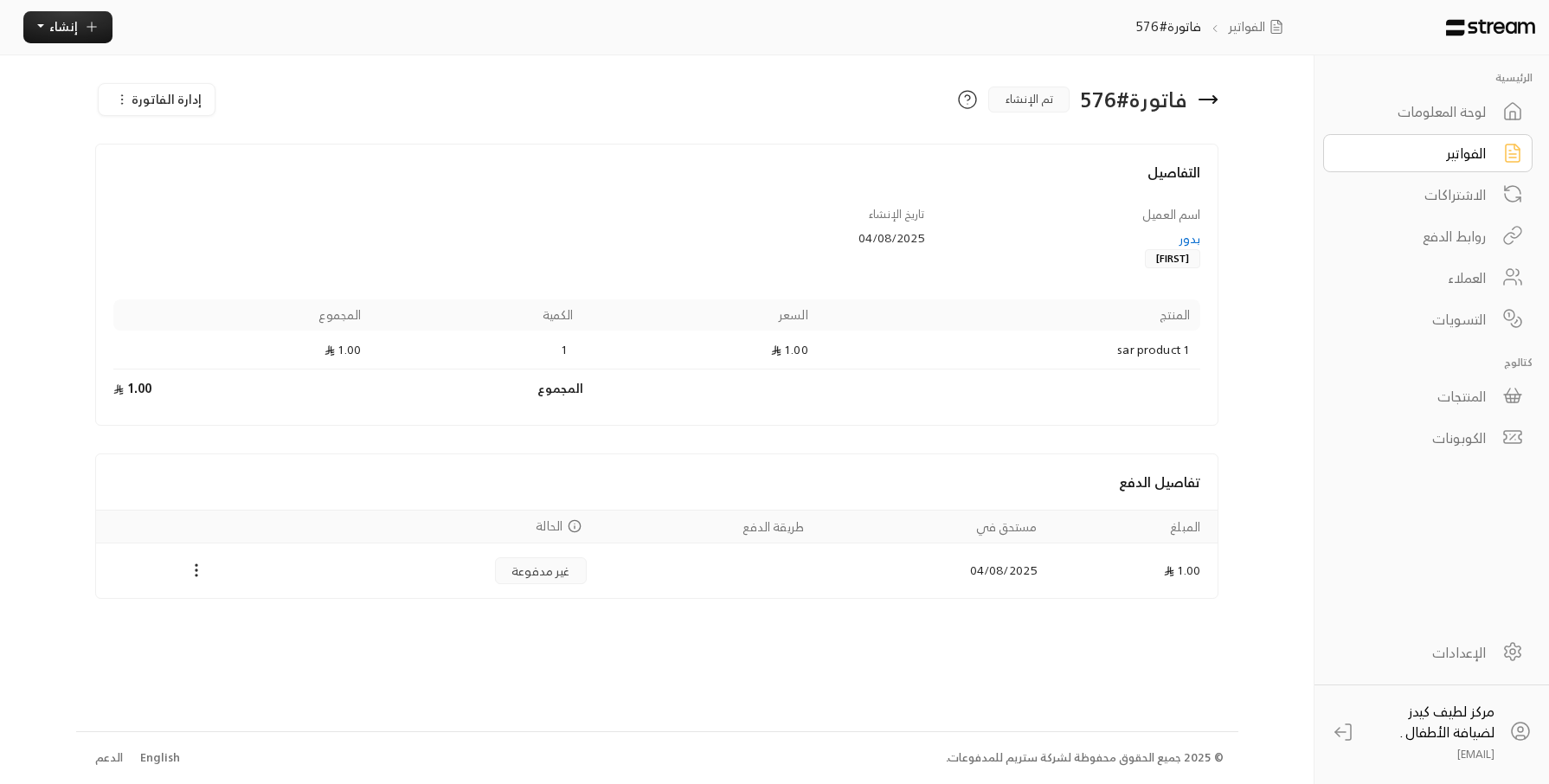 drag, startPoint x: 1079, startPoint y: 9, endPoint x: 361, endPoint y: 696, distance: 993.7268 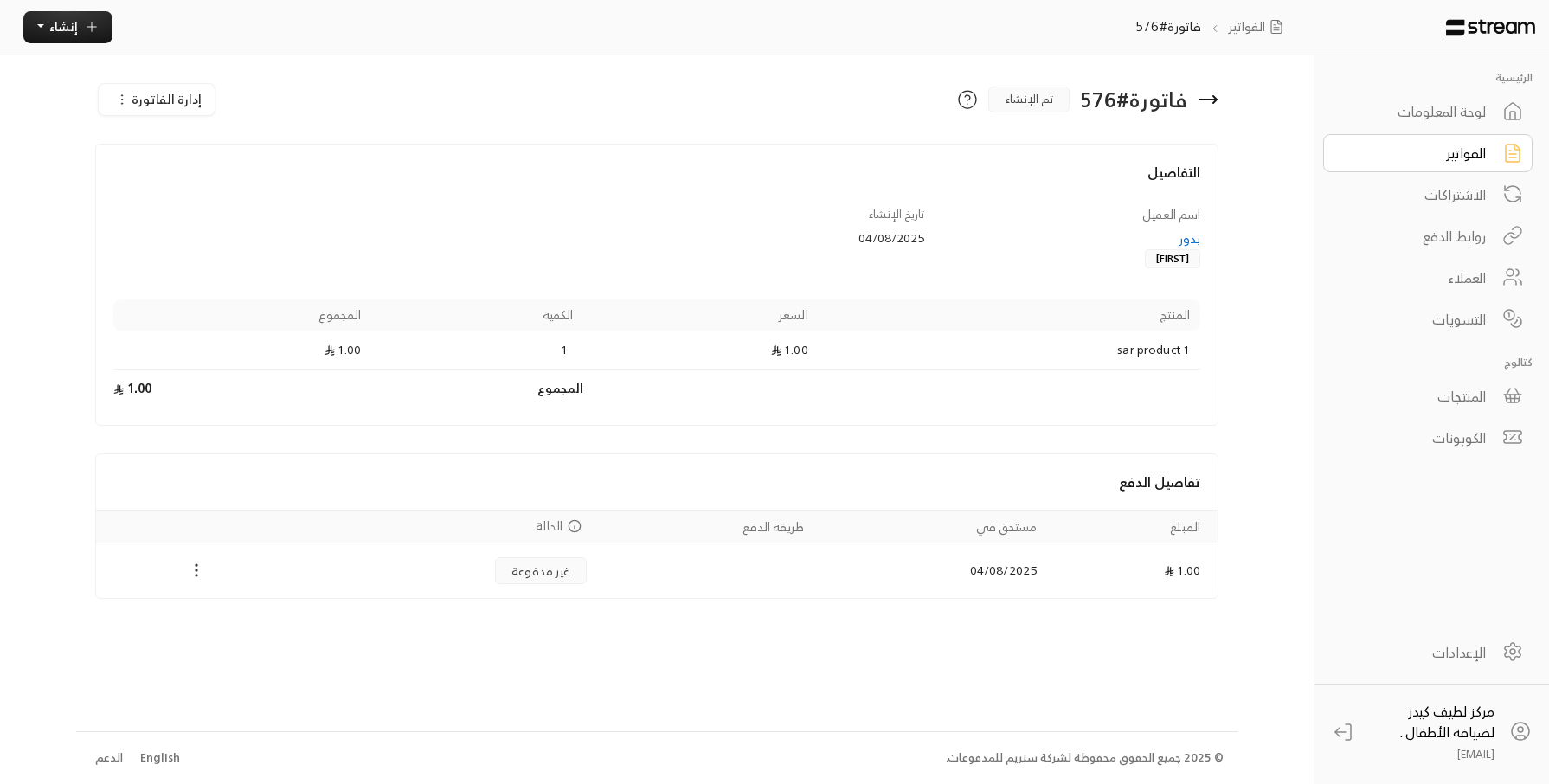 click 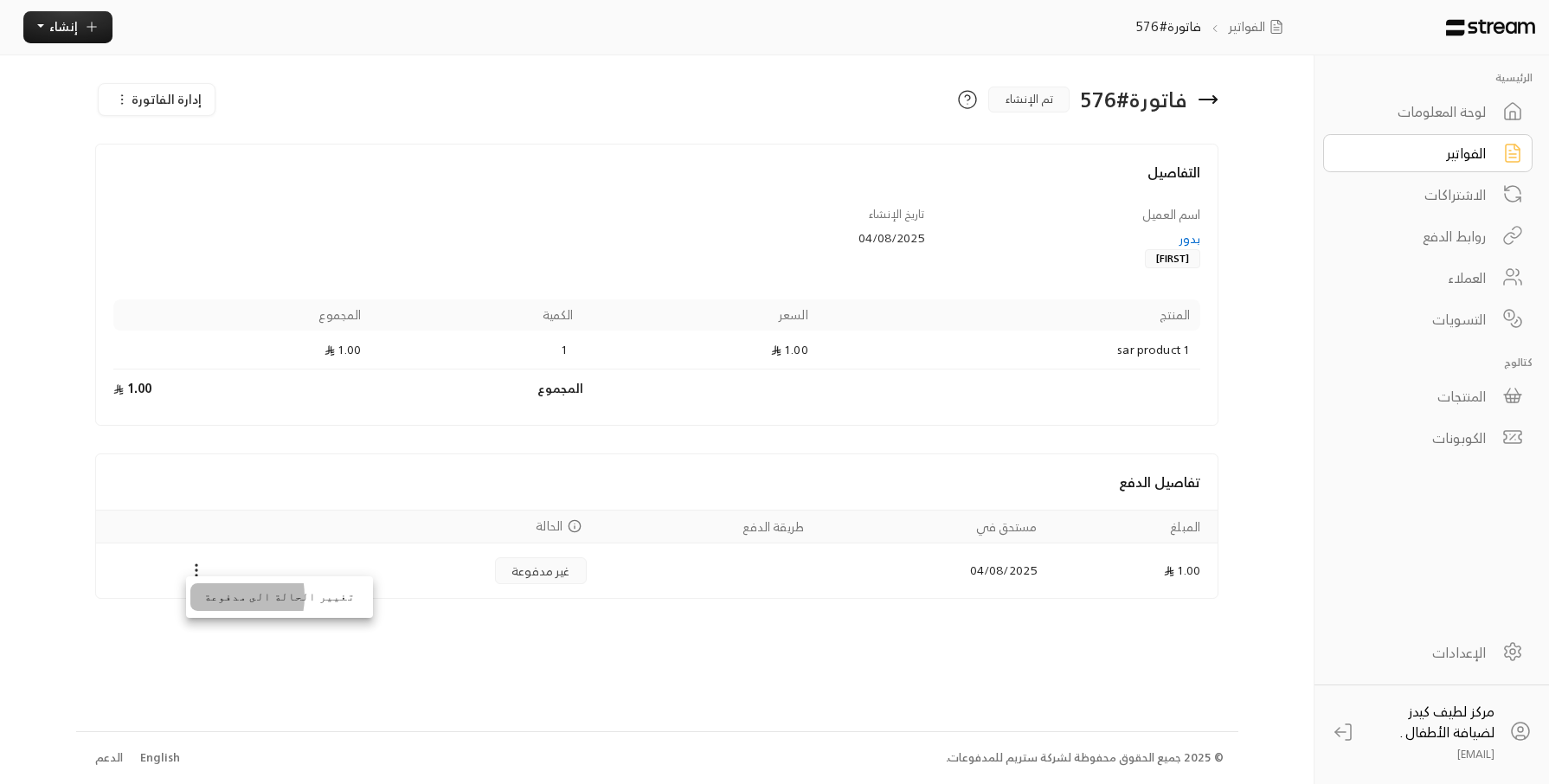 click on "تغيير الحالة الى مدفوعة" at bounding box center [280, 597] 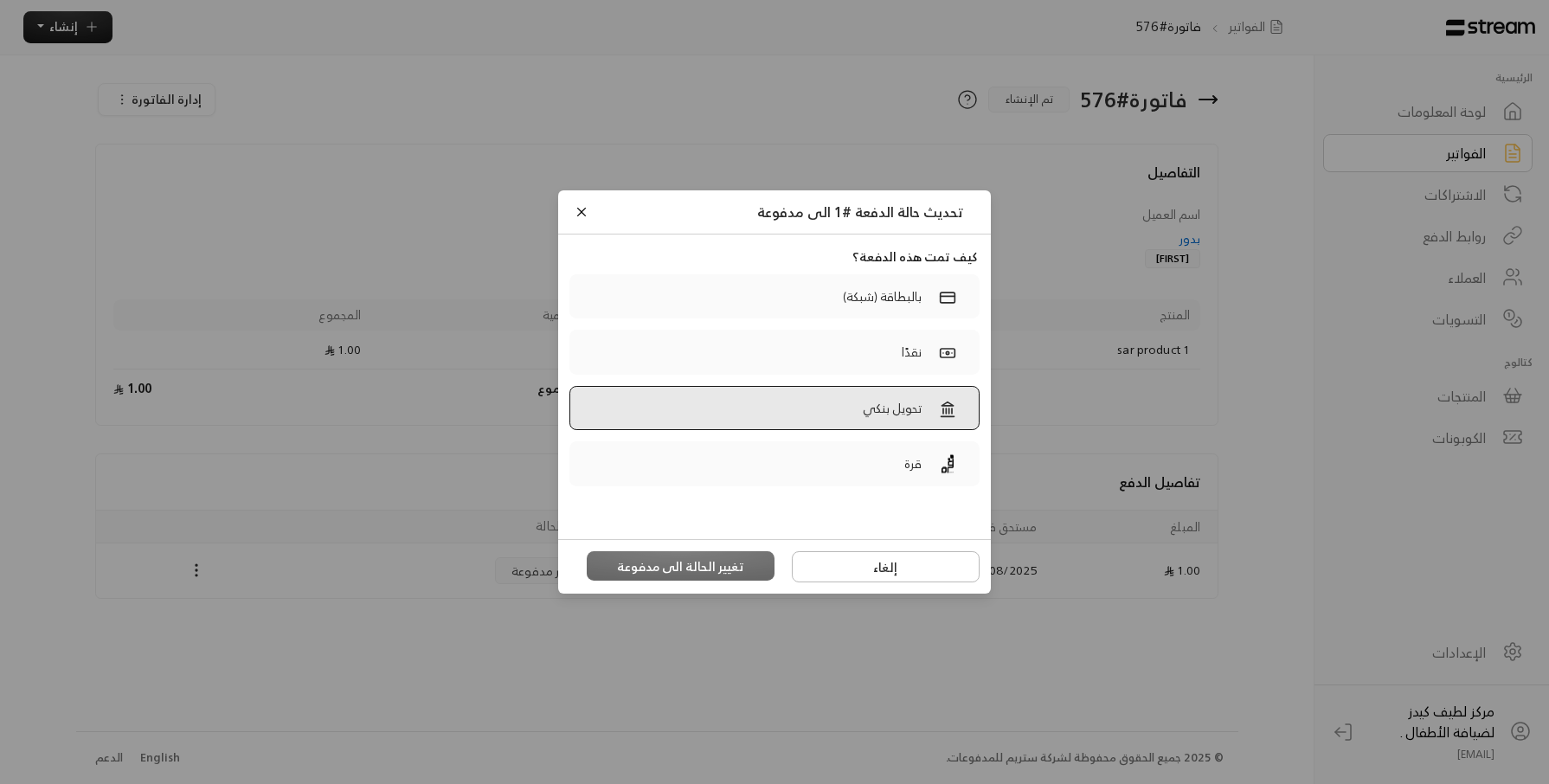click on "تحويل بنكي" at bounding box center [774, 408] 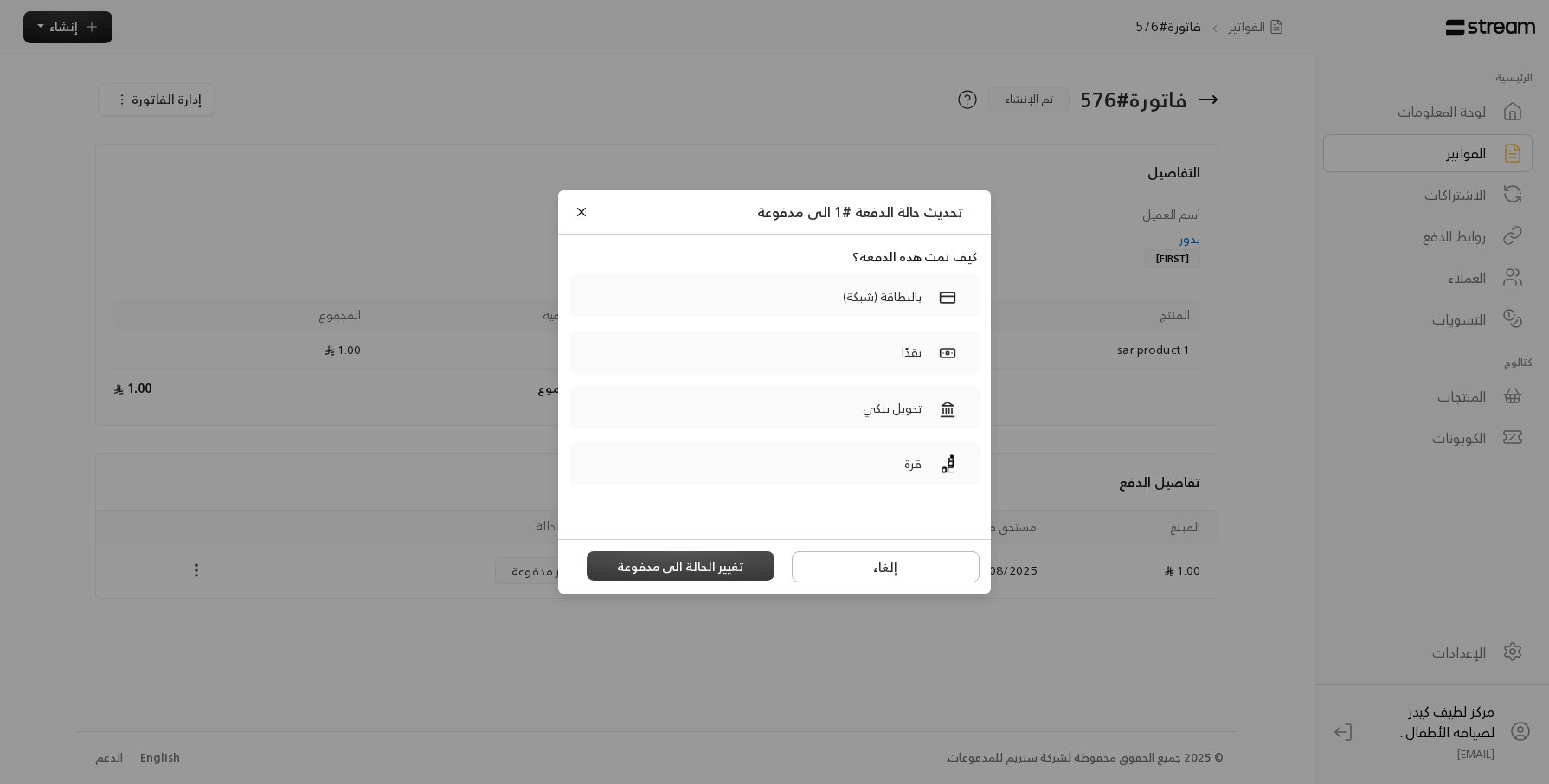 click on "تغيير الحالة الى مدفوعة" at bounding box center [681, 566] 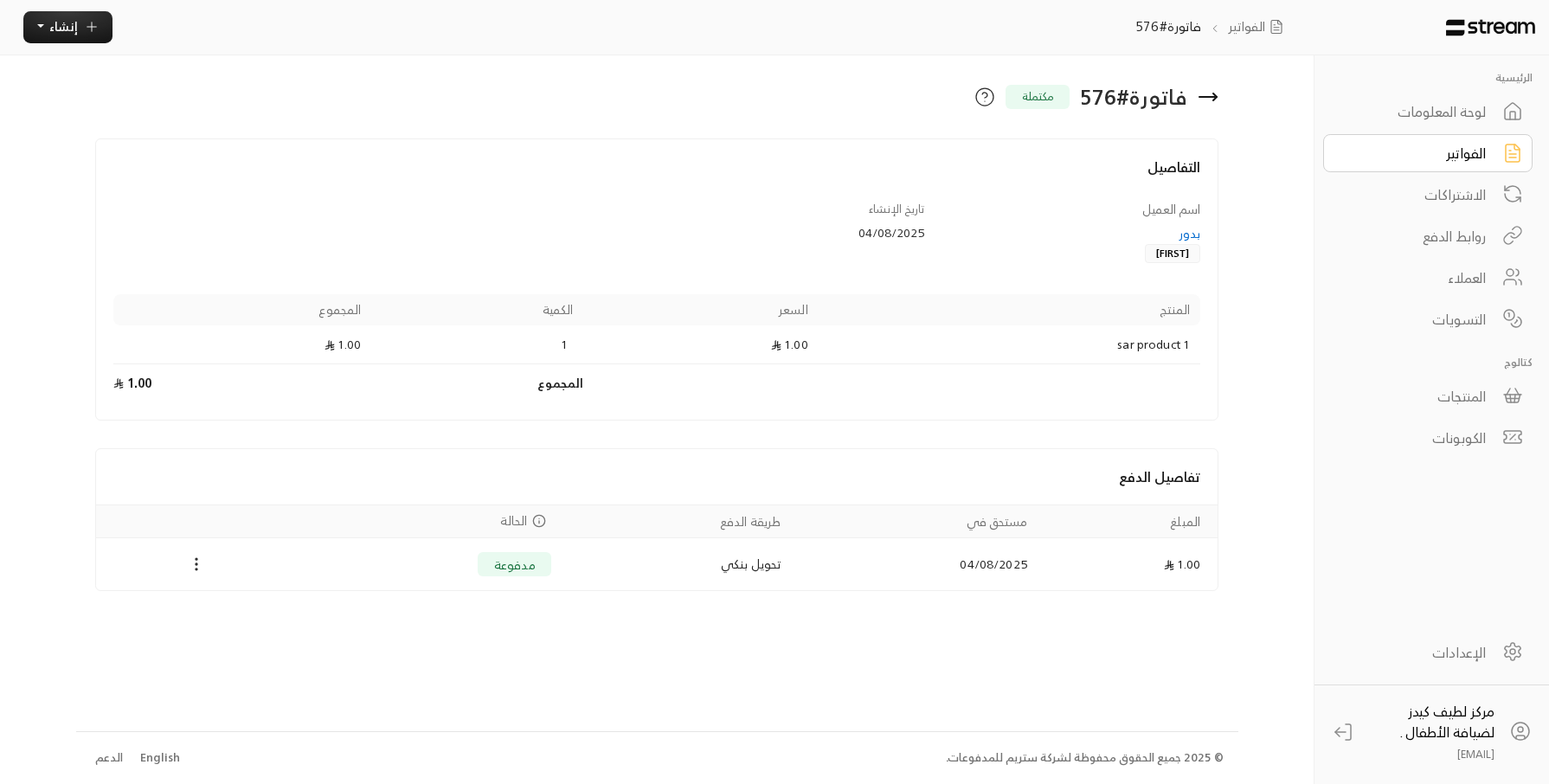 click on "الاشتراكات" at bounding box center (1416, 195) 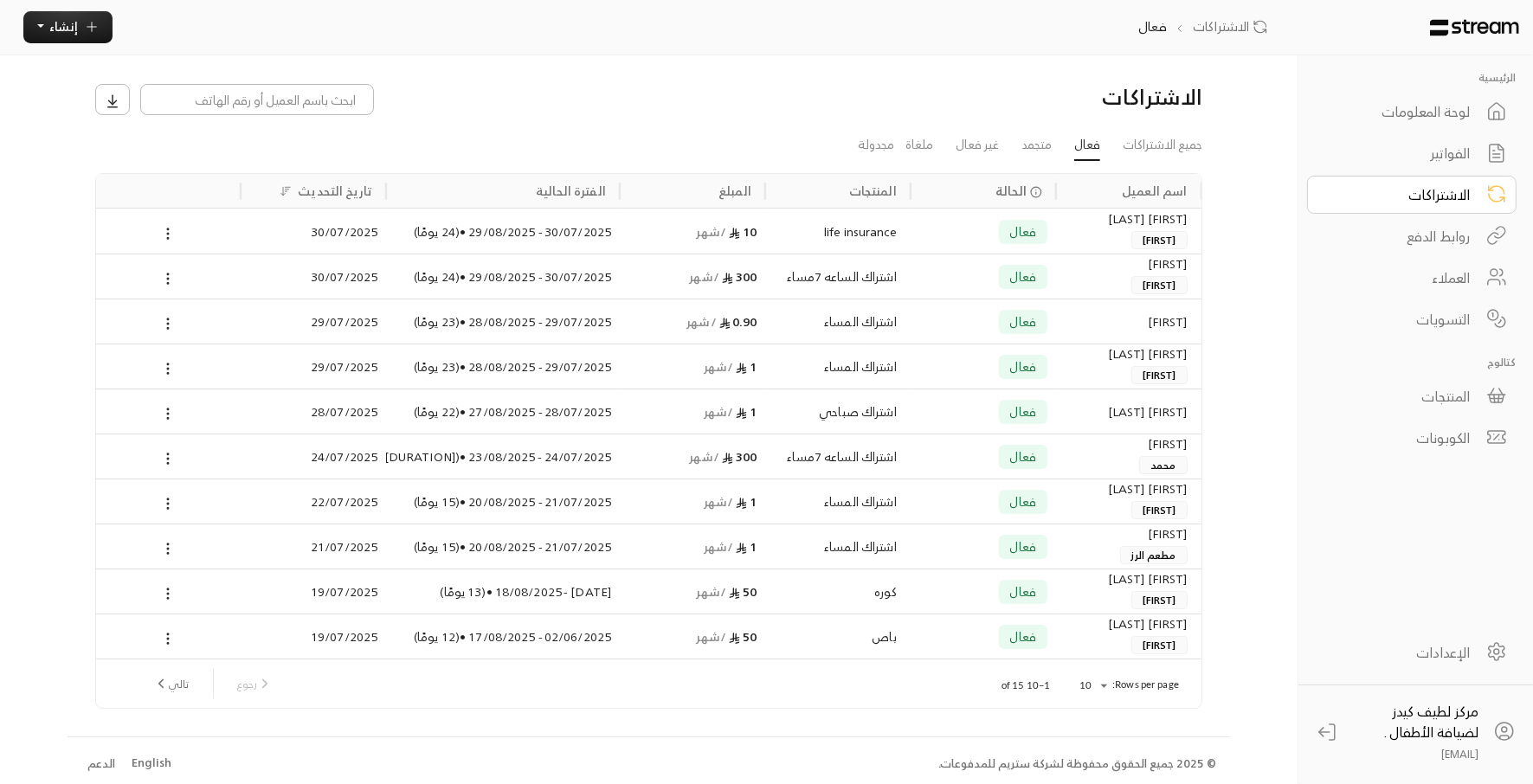 click on "الفواتير" at bounding box center (1400, 153) 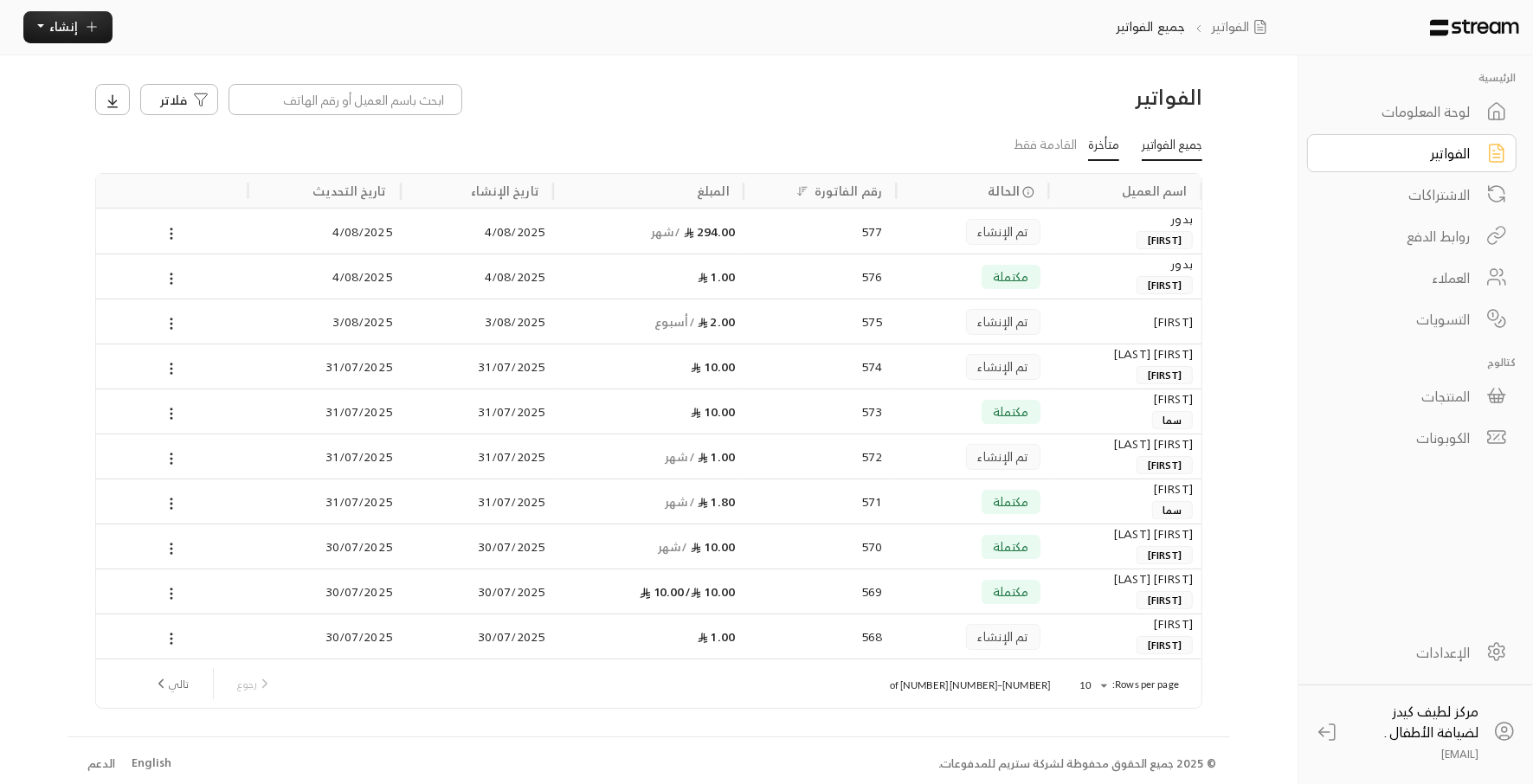 click on "متأخرة" at bounding box center [1104, 146] 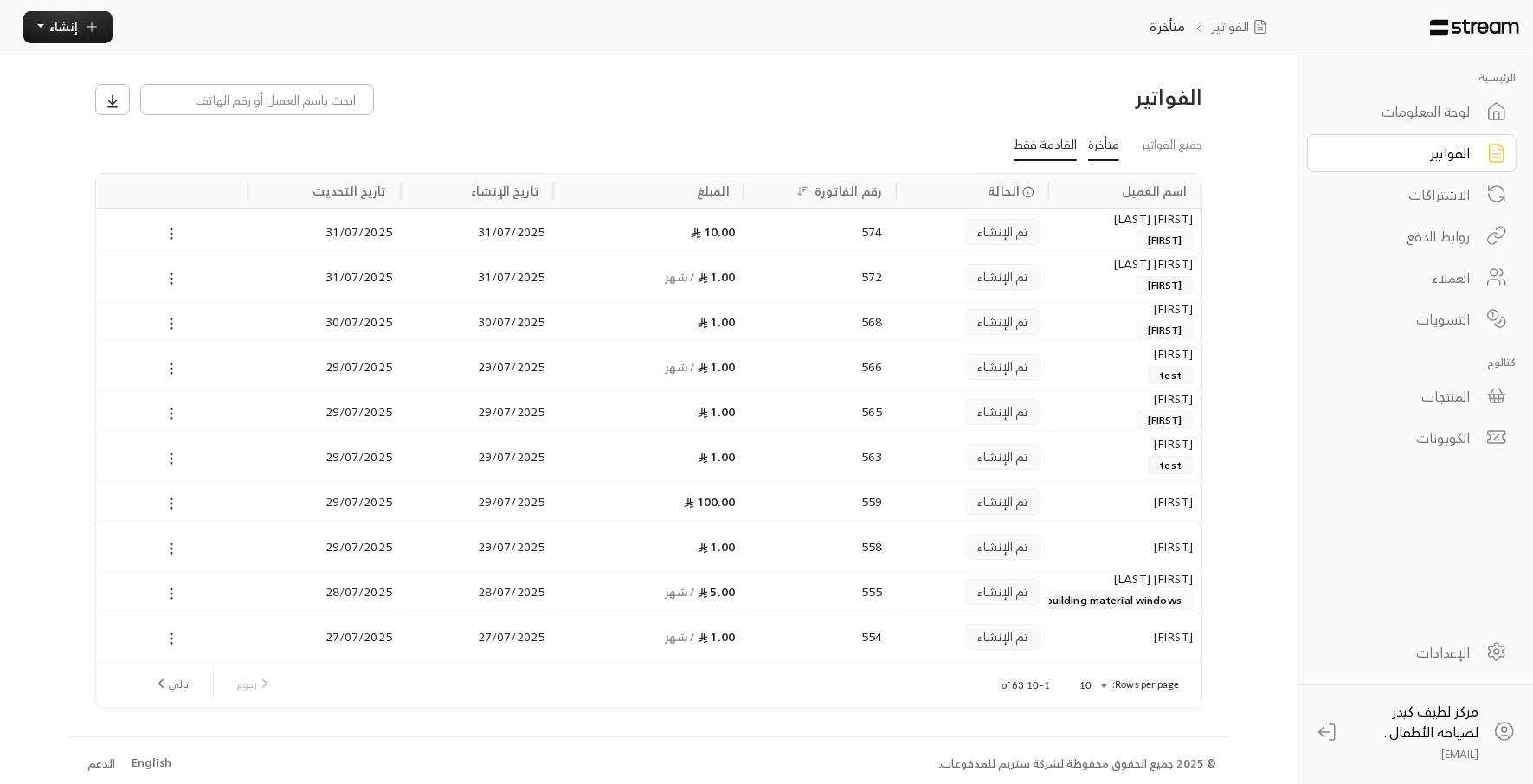 click on "القادمة فقط" at bounding box center [1045, 146] 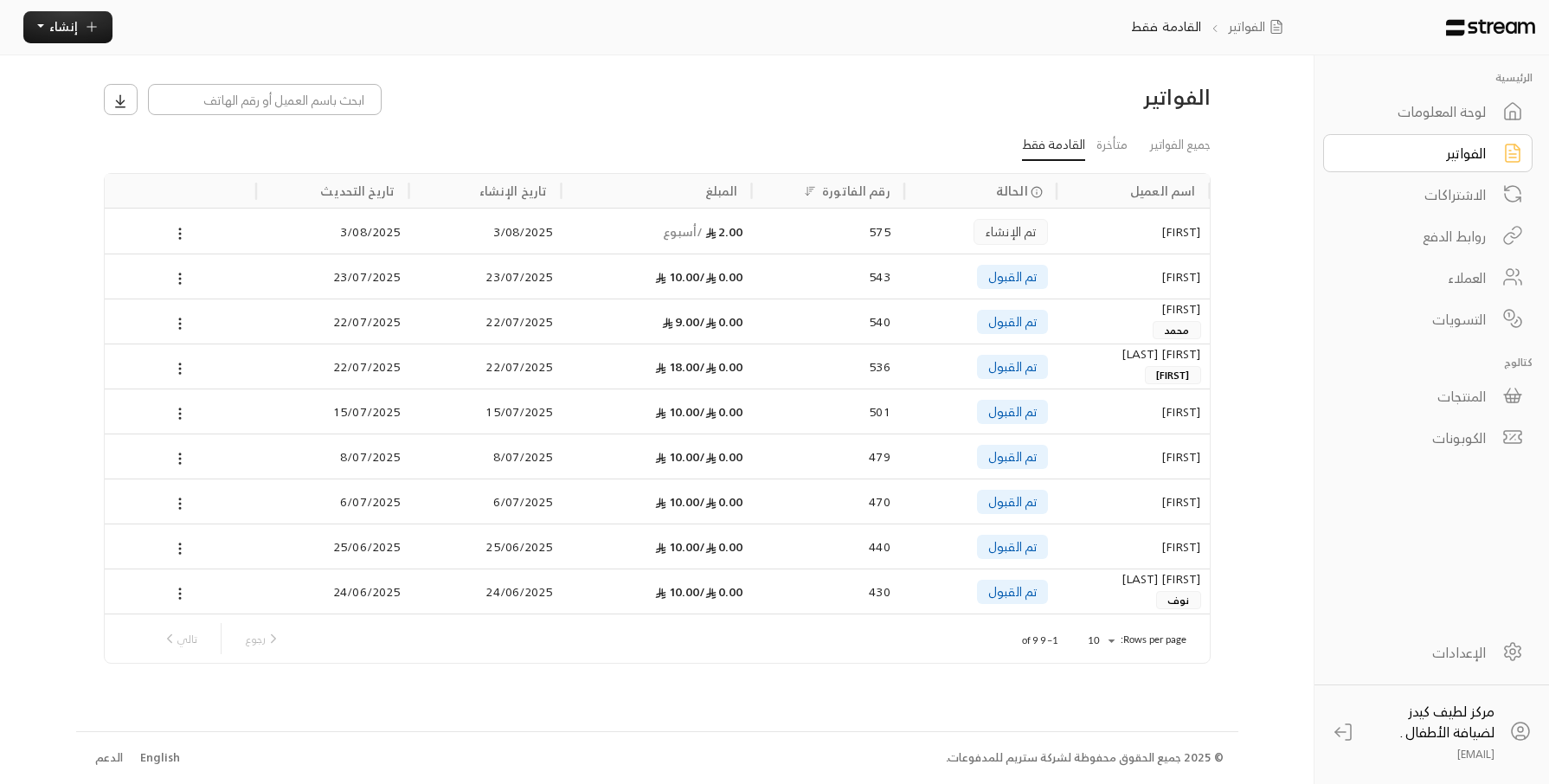 click on "الإعدادات" at bounding box center [1416, 652] 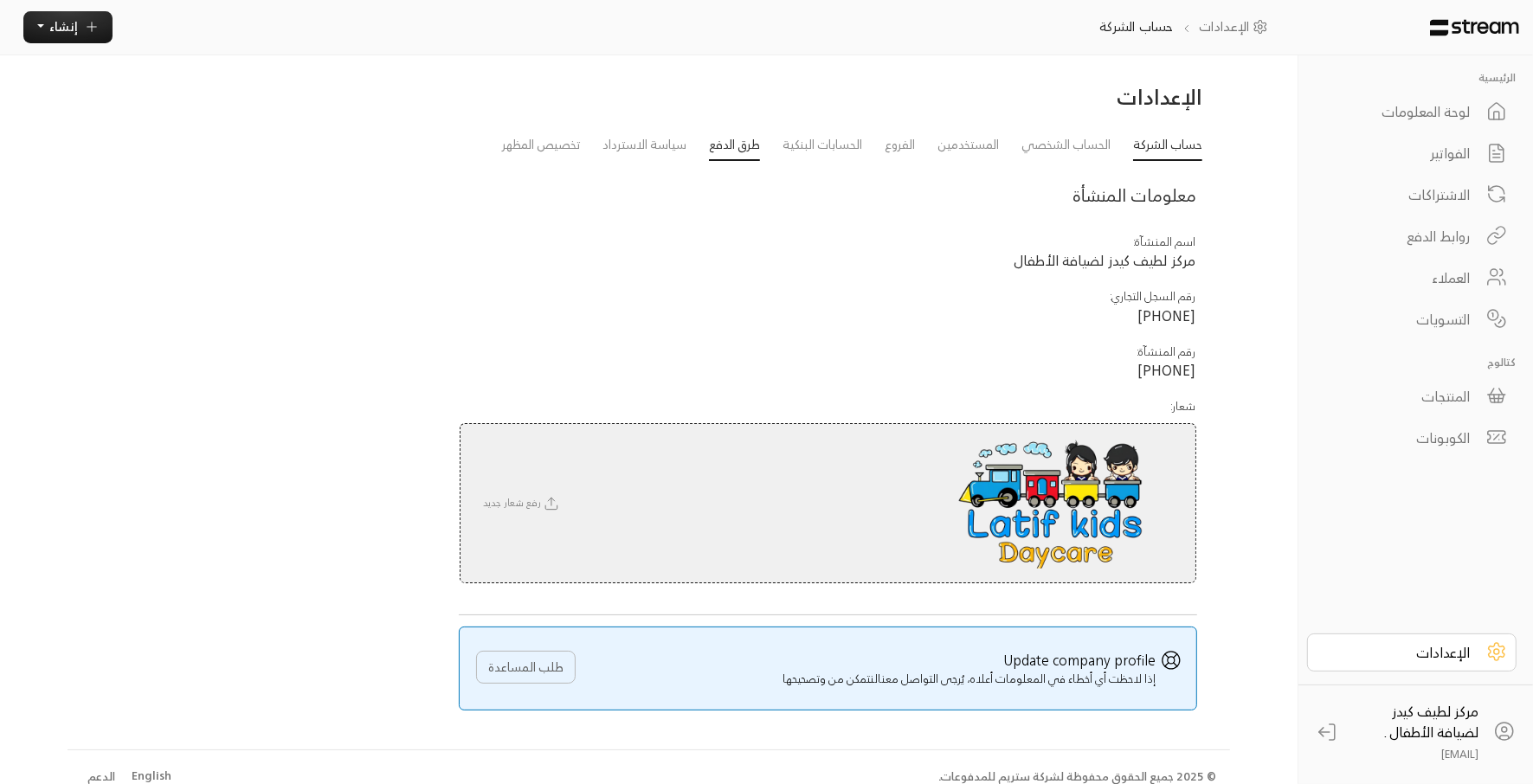 click on "طرق الدفع" at bounding box center (734, 146) 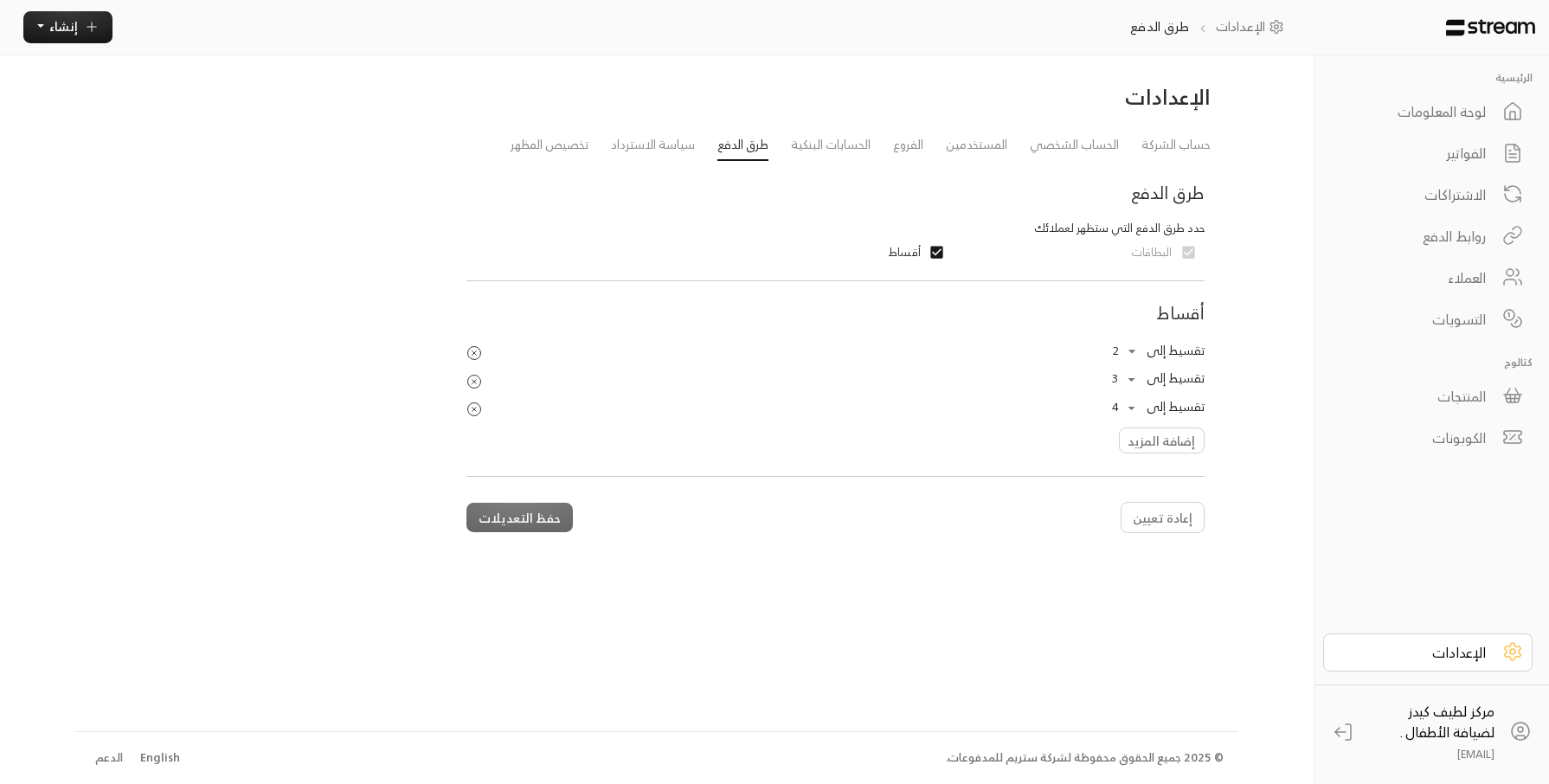 click on "المنتجات" at bounding box center (1416, 396) 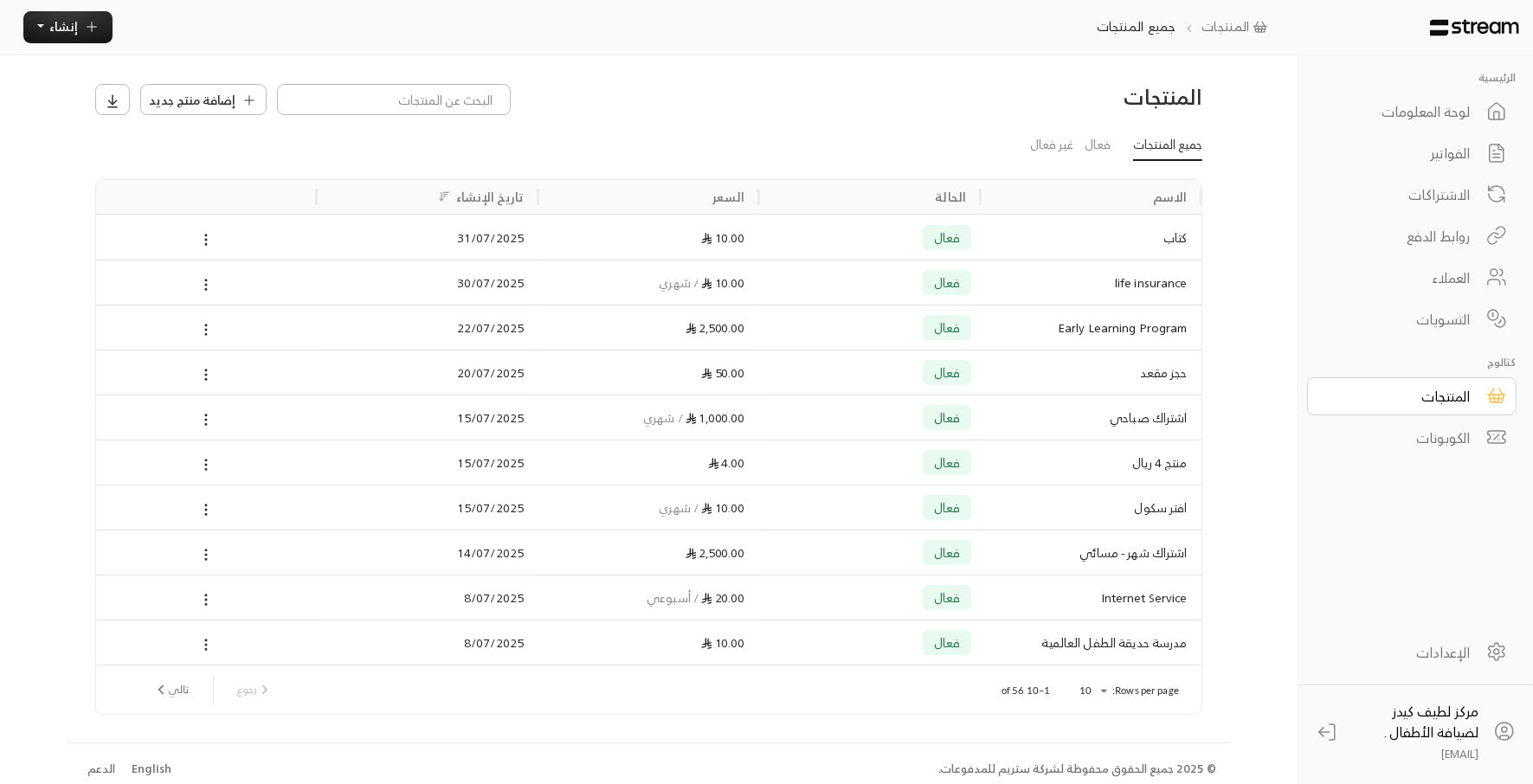 click on "الإعدادات" at bounding box center (1400, 652) 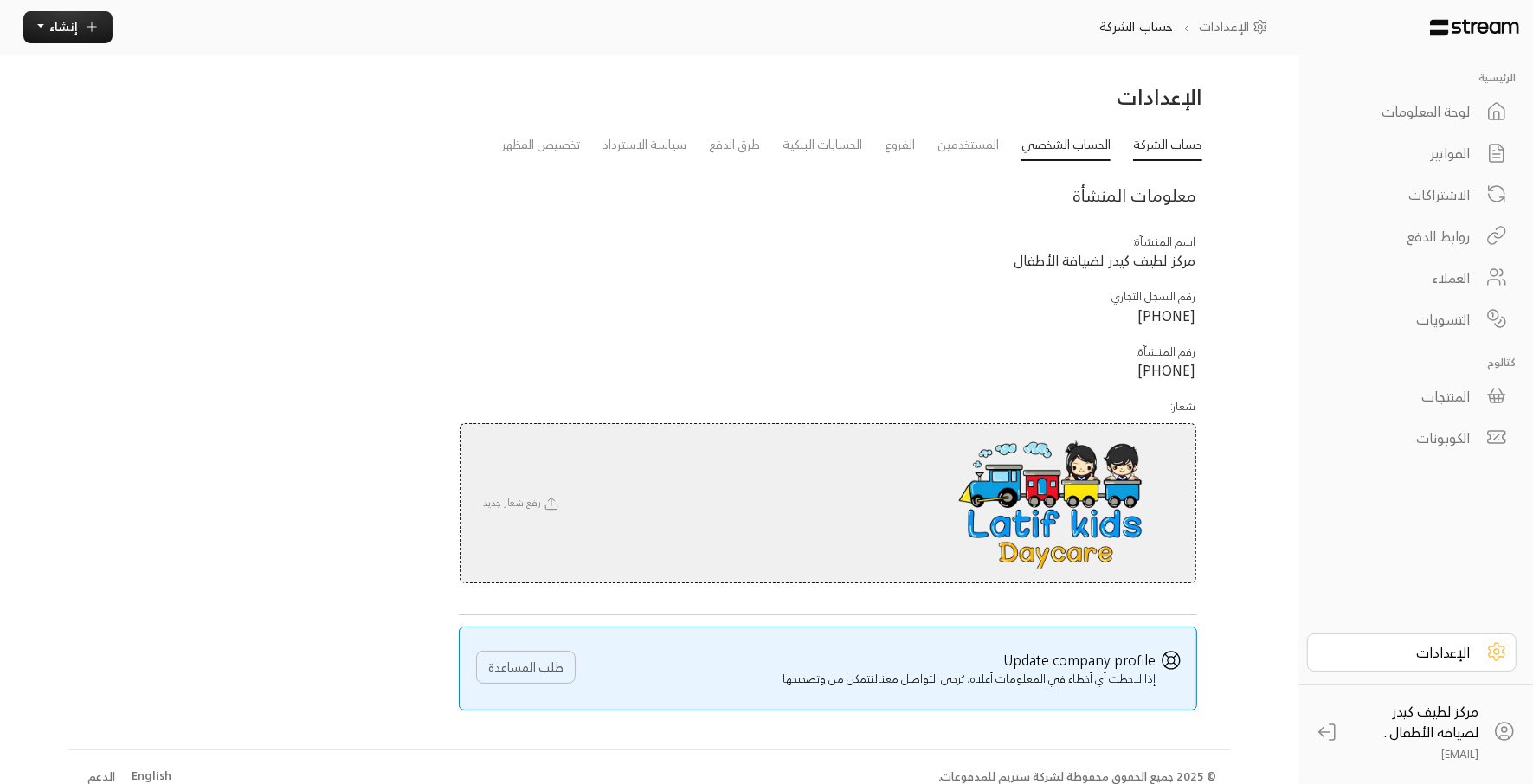 click on "الحساب الشخصي" at bounding box center (1066, 146) 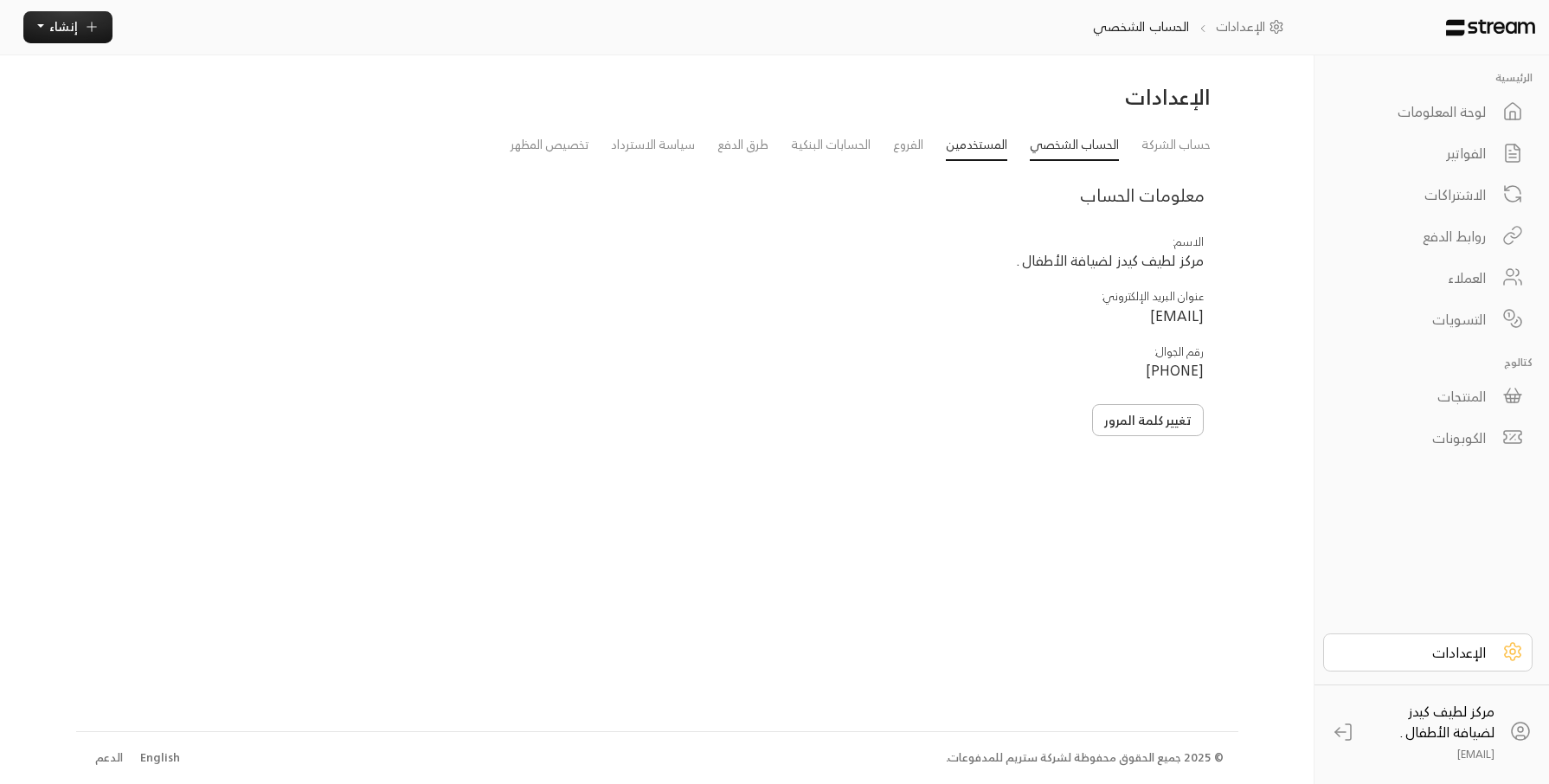 click on "المستخدمين" at bounding box center [976, 146] 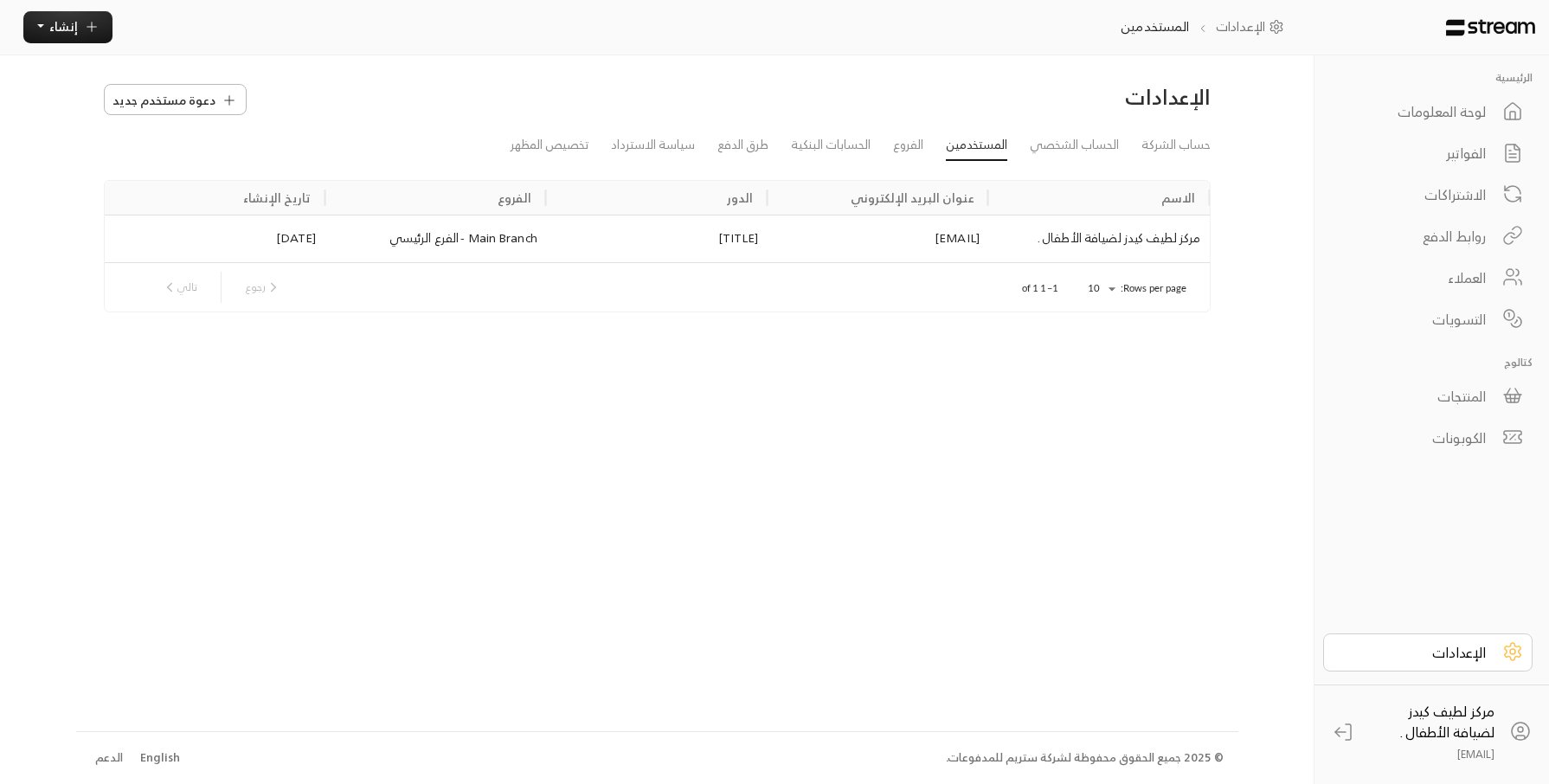 click on "لوحة المعلومات" at bounding box center [1416, 112] 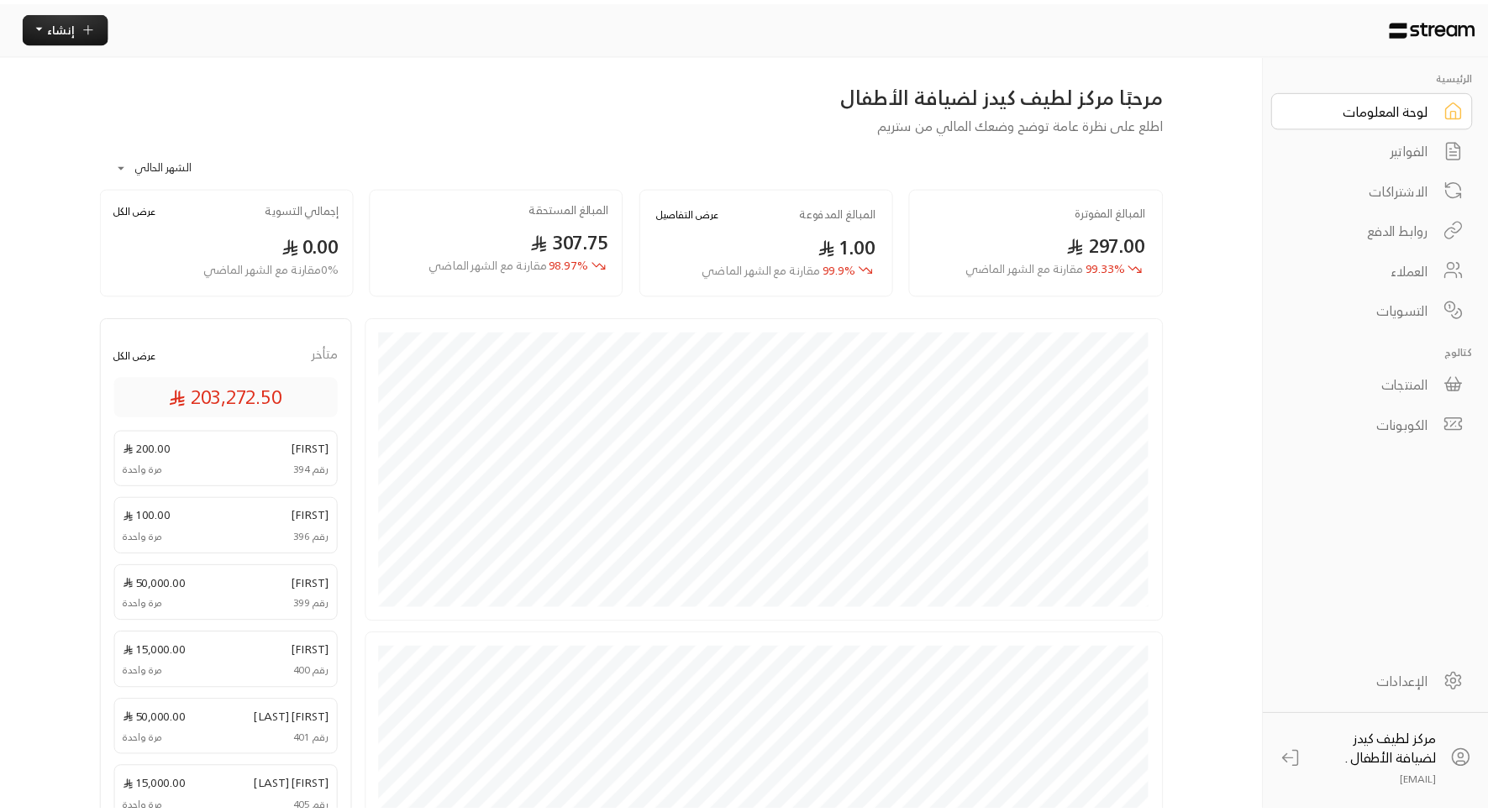 scroll, scrollTop: 0, scrollLeft: 0, axis: both 